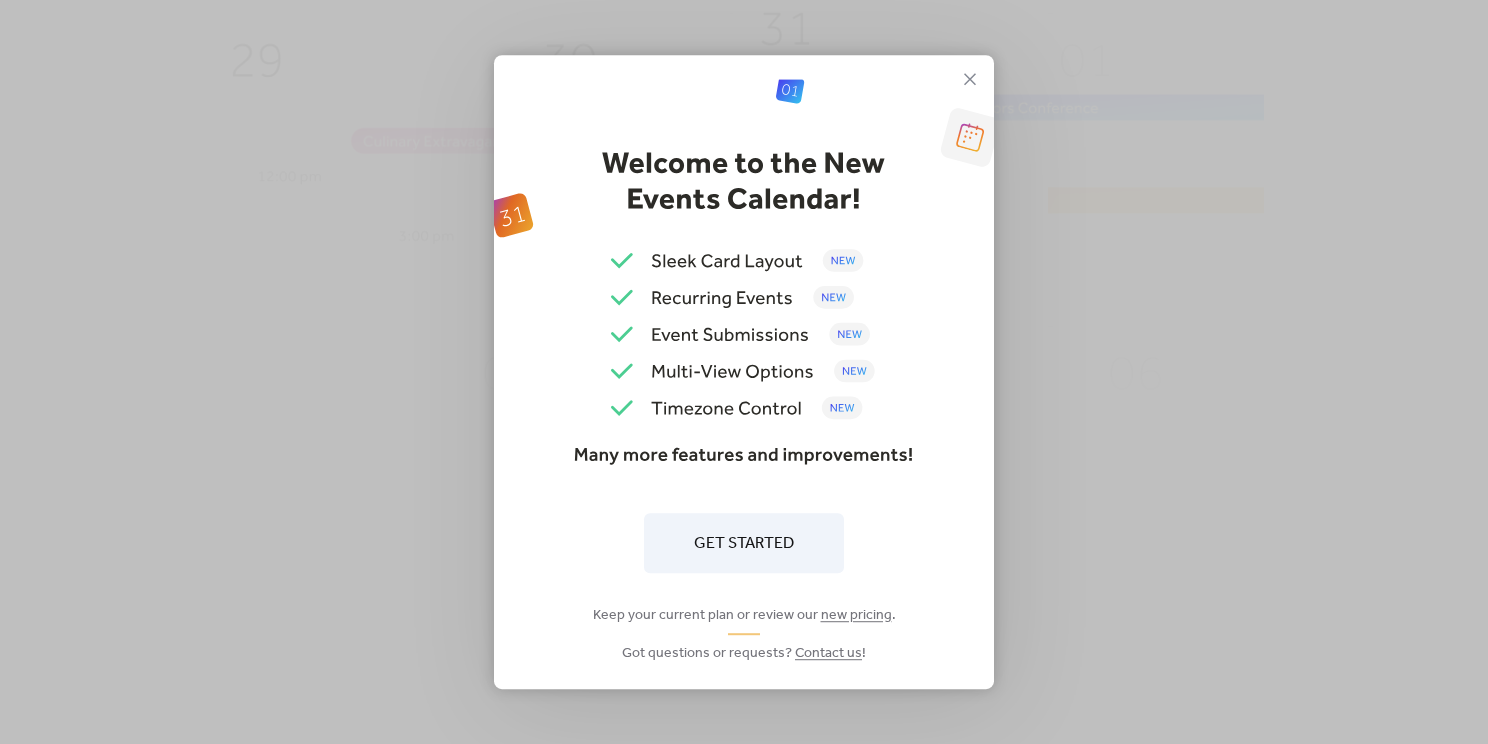 scroll, scrollTop: 0, scrollLeft: 0, axis: both 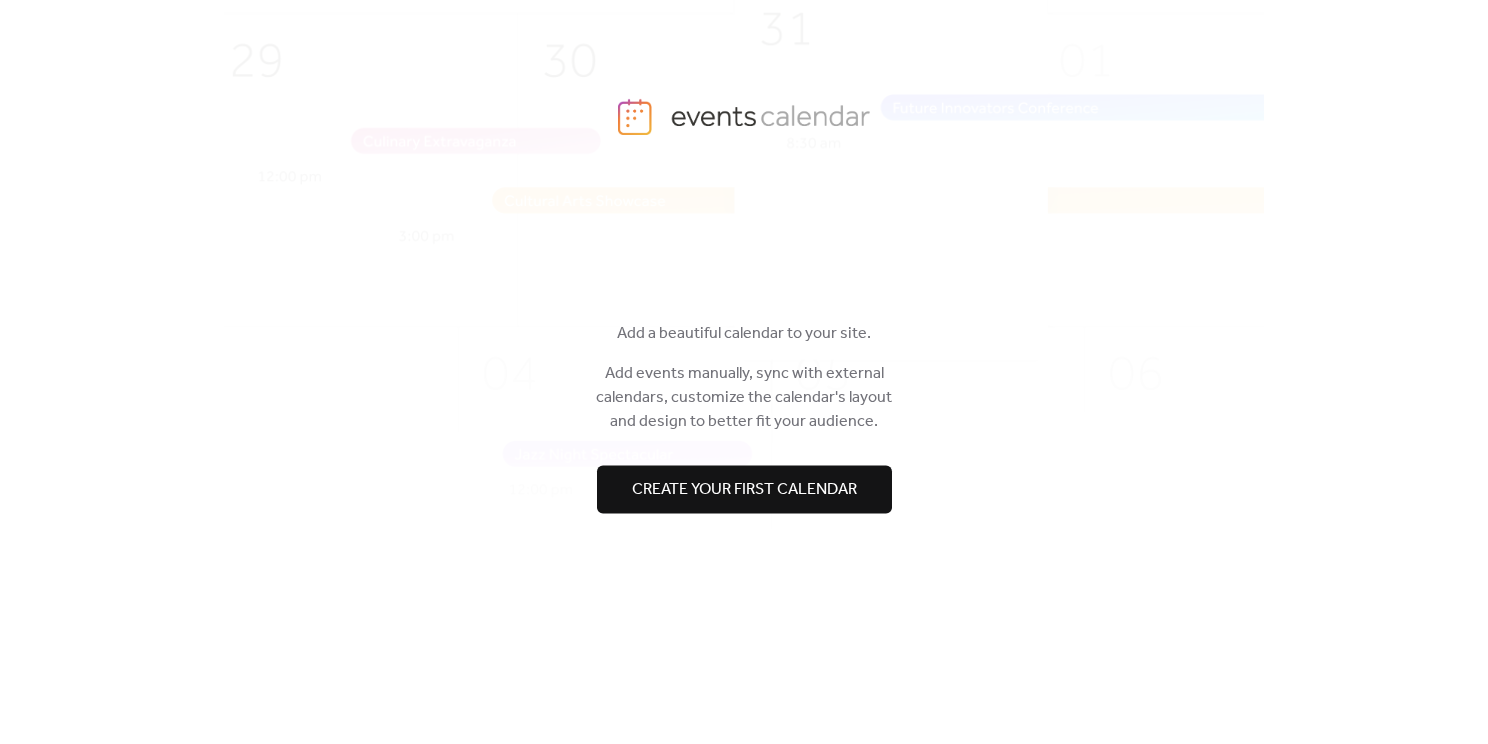 click on "Create your first calendar" at bounding box center (744, 490) 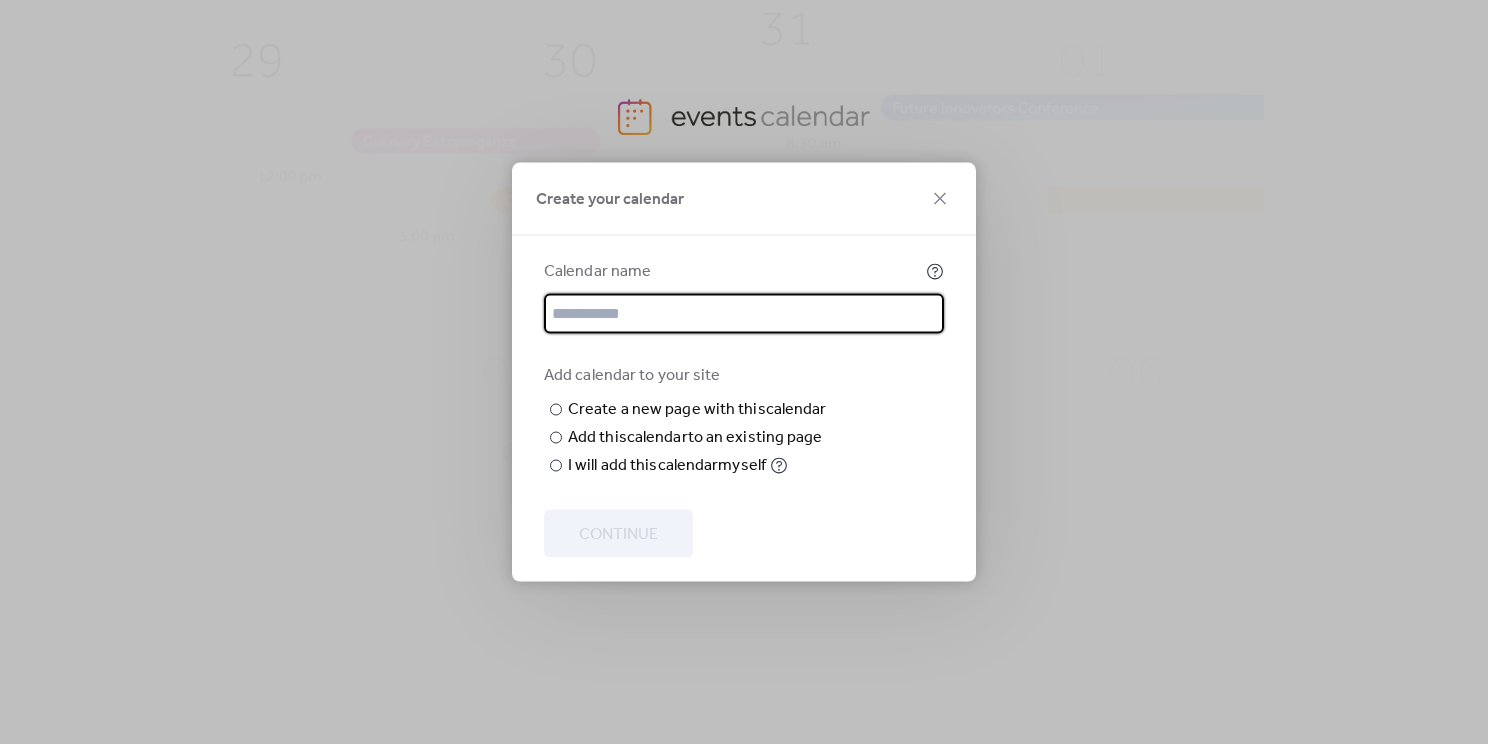 click at bounding box center (744, 314) 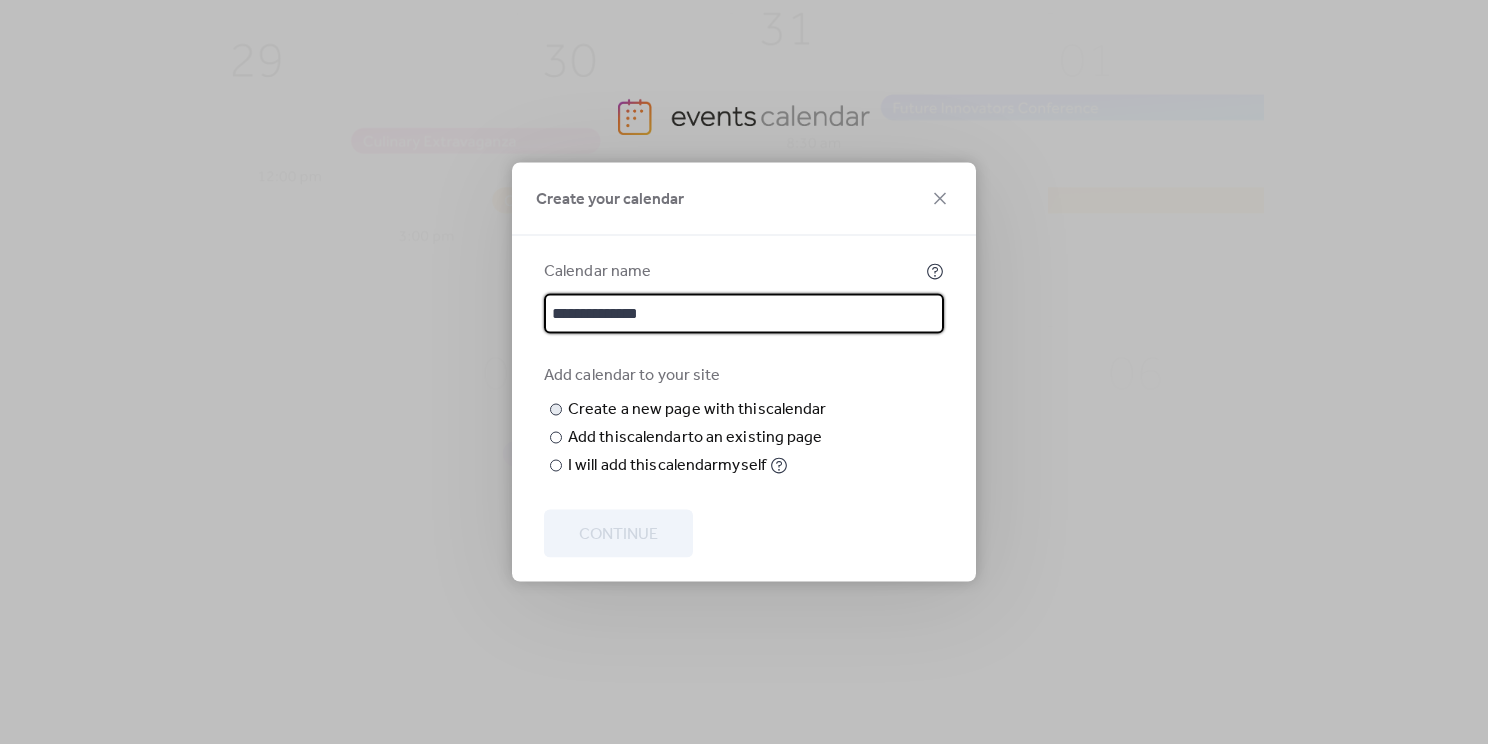 type on "**********" 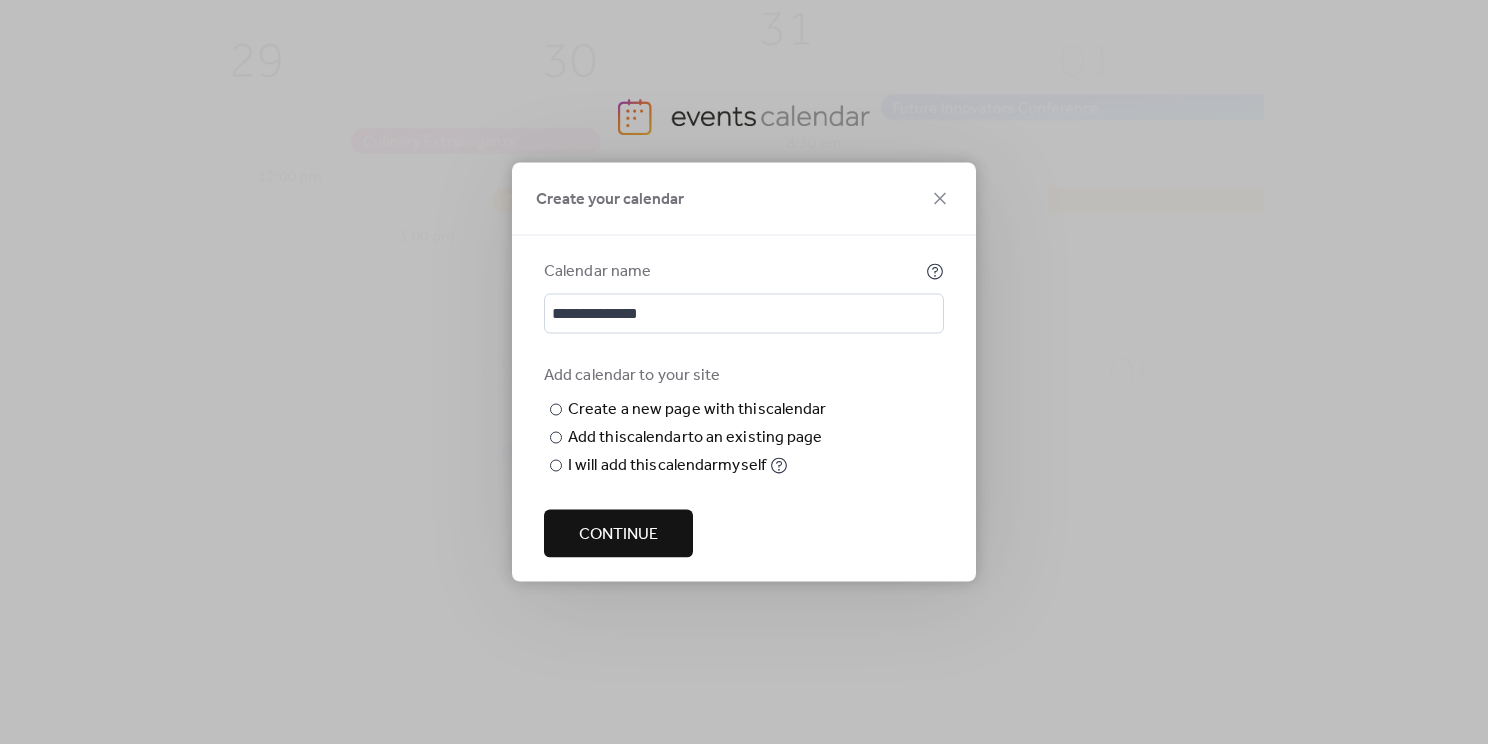 type on "*******" 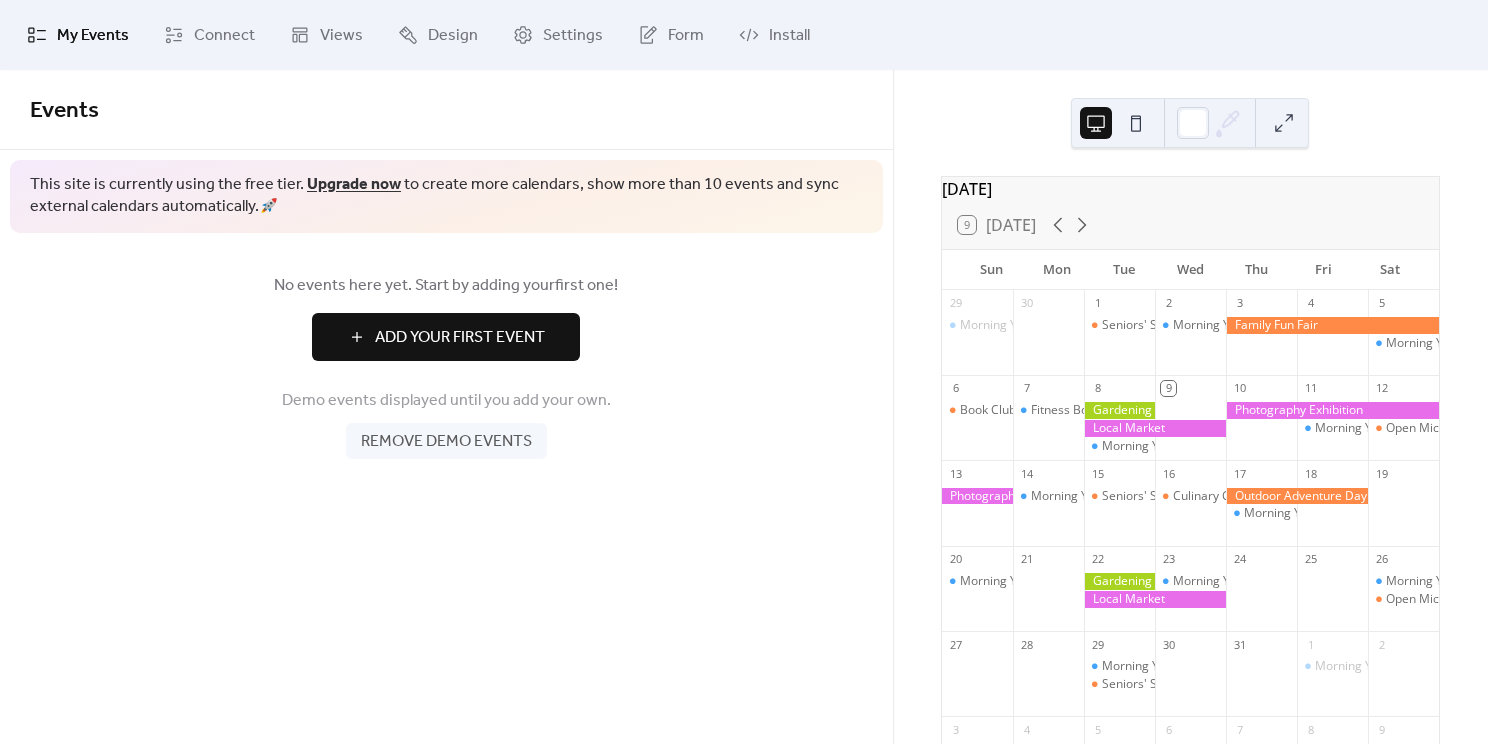 click on "Remove demo events" at bounding box center (446, 442) 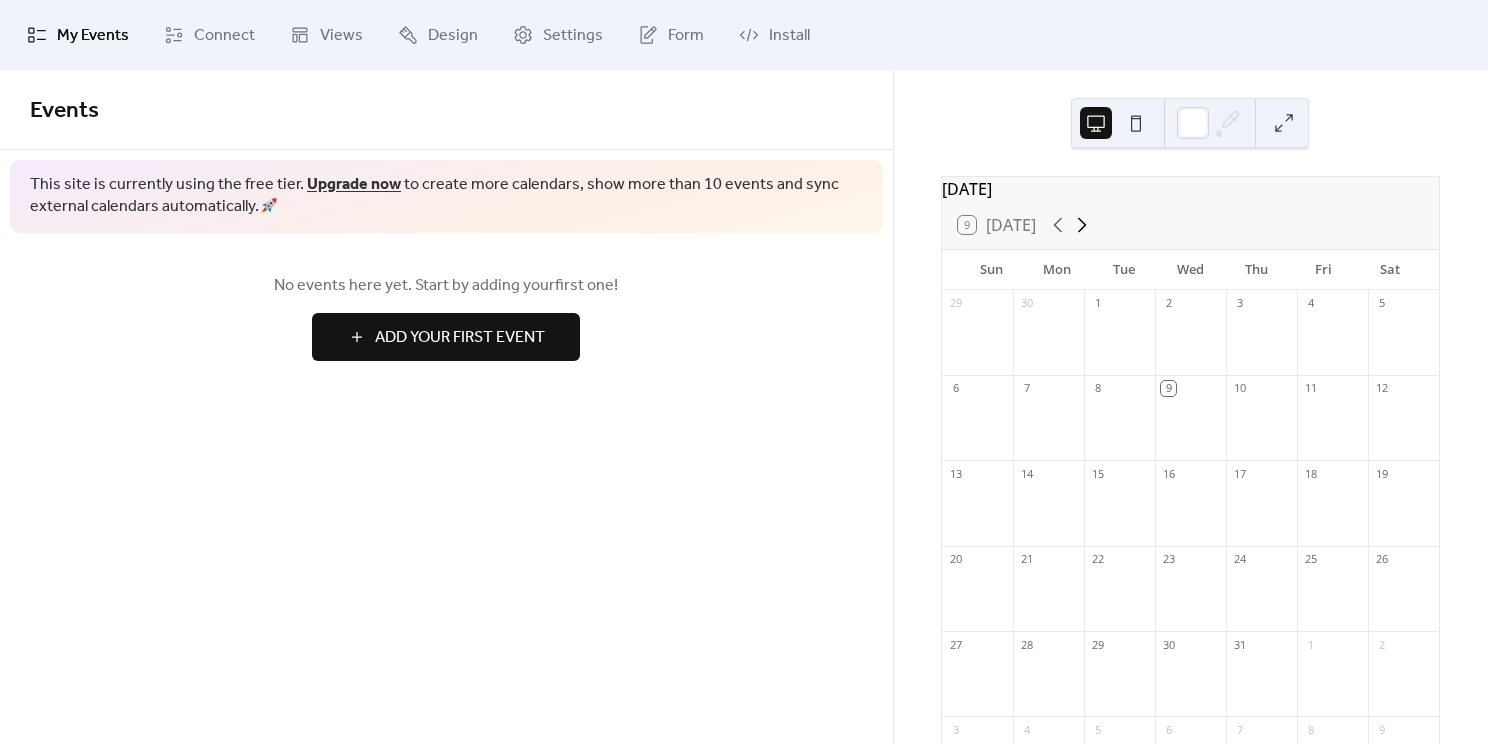 click 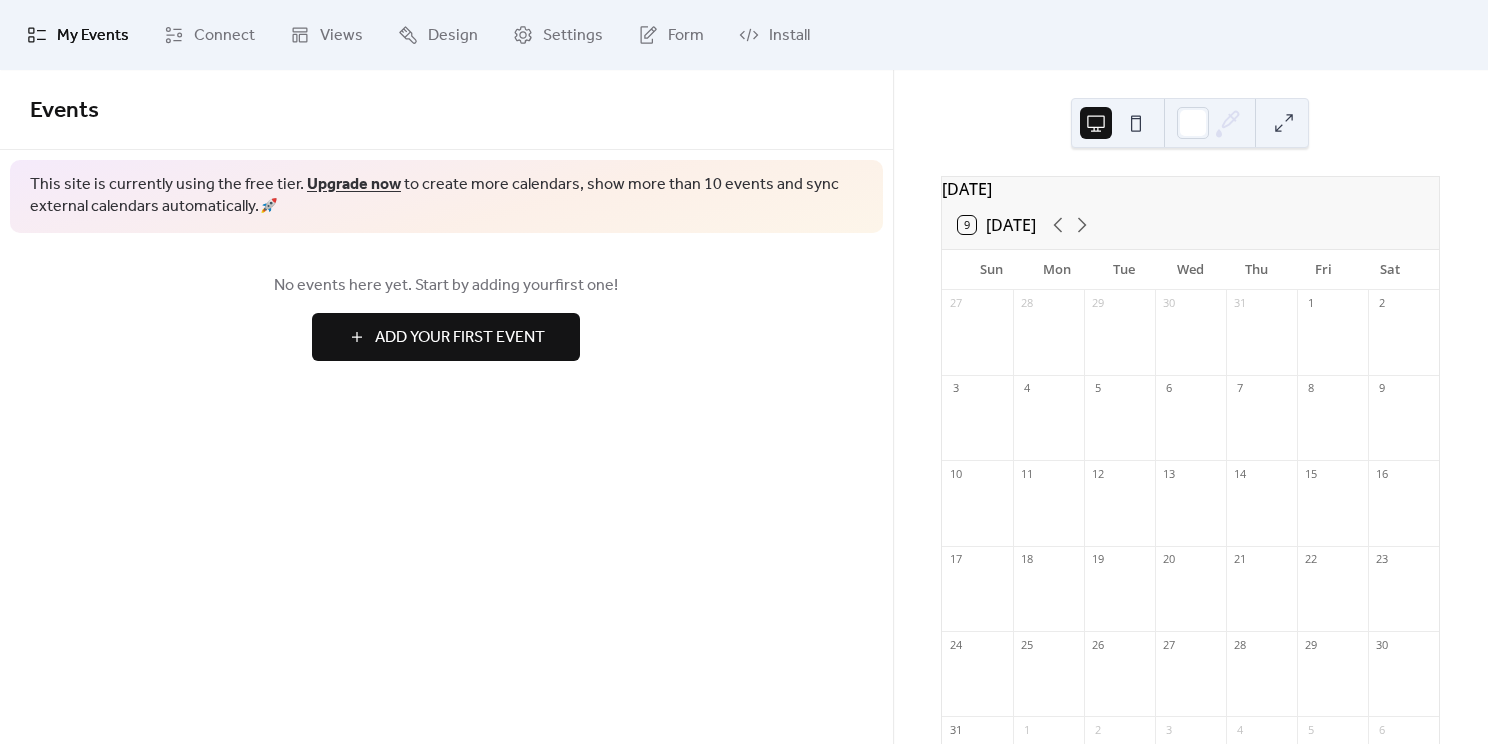 click on "4" at bounding box center (1048, 388) 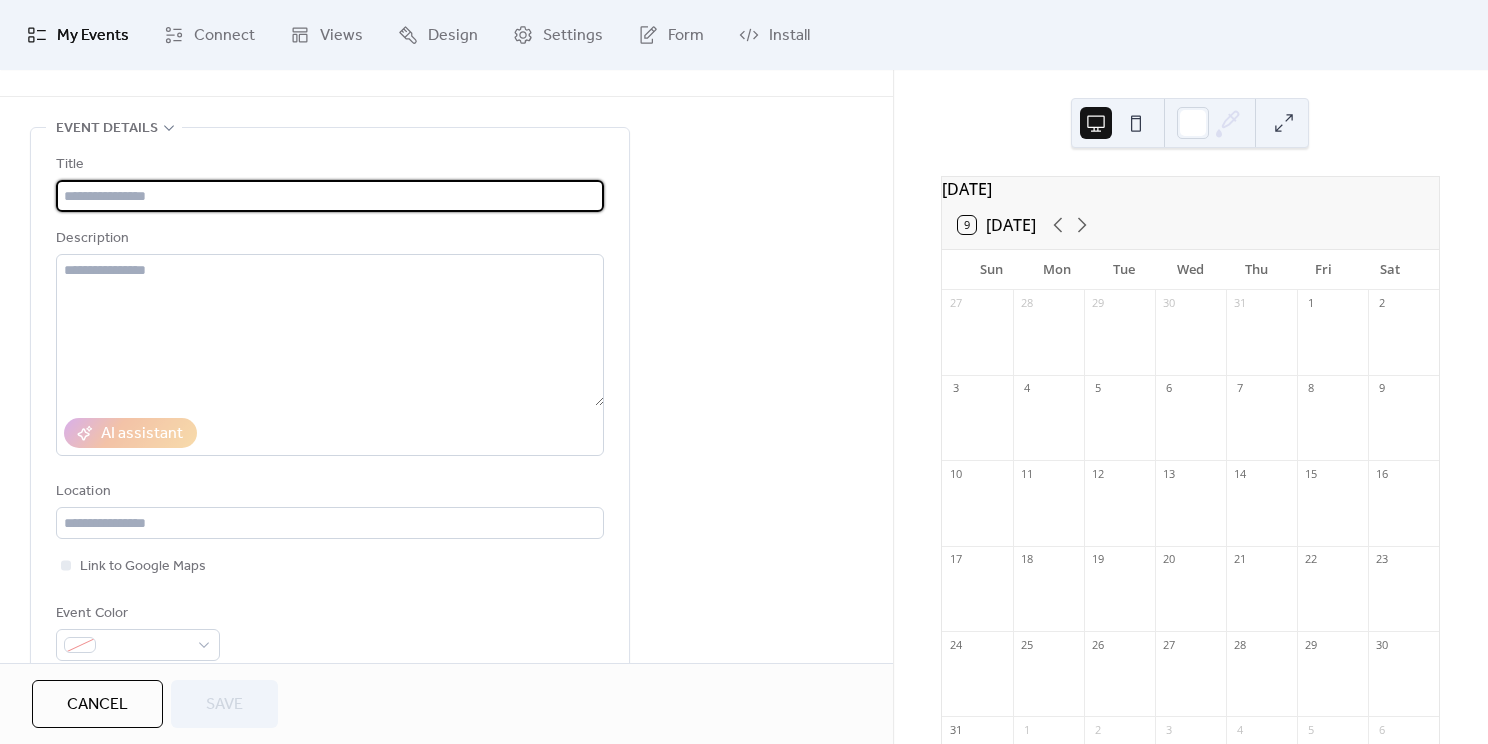 scroll, scrollTop: 72, scrollLeft: 0, axis: vertical 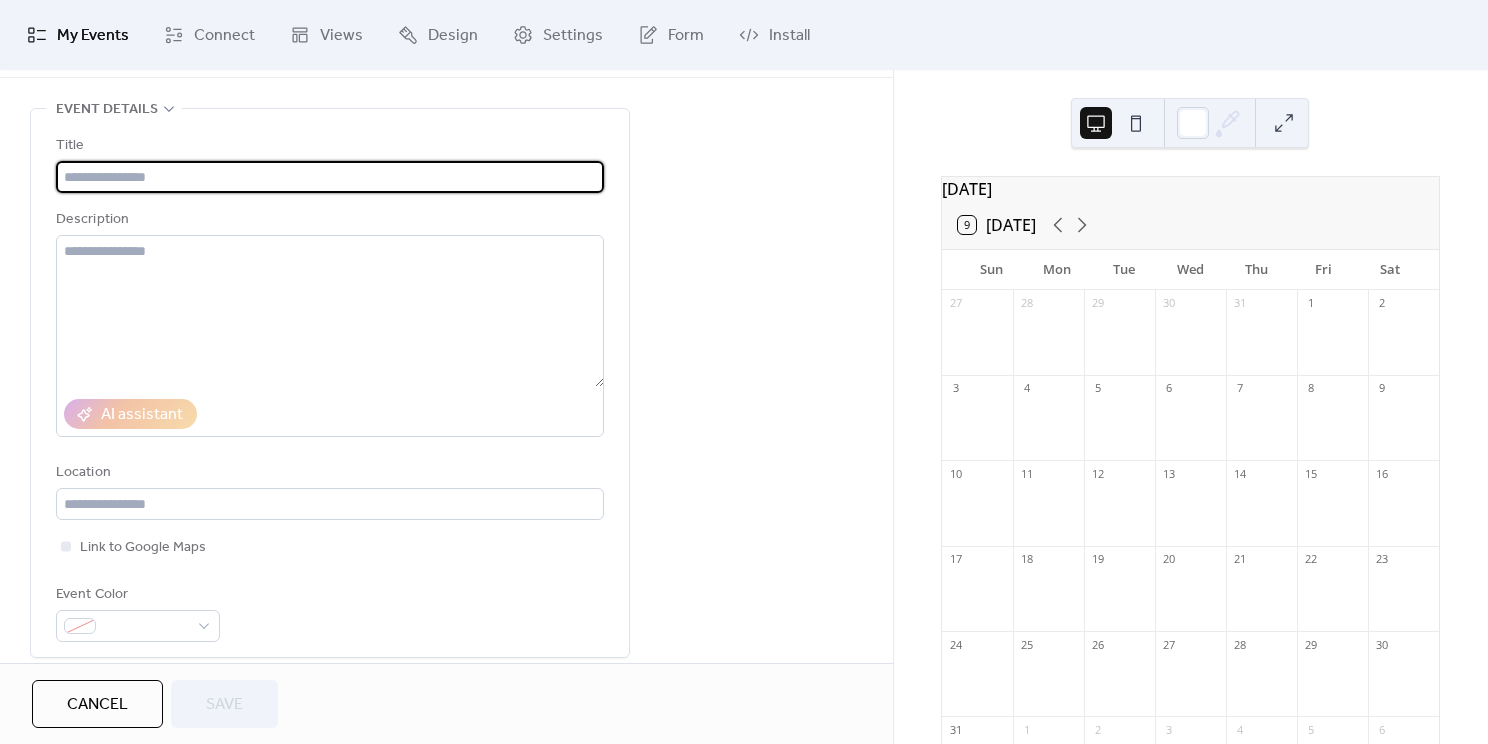 type on "*" 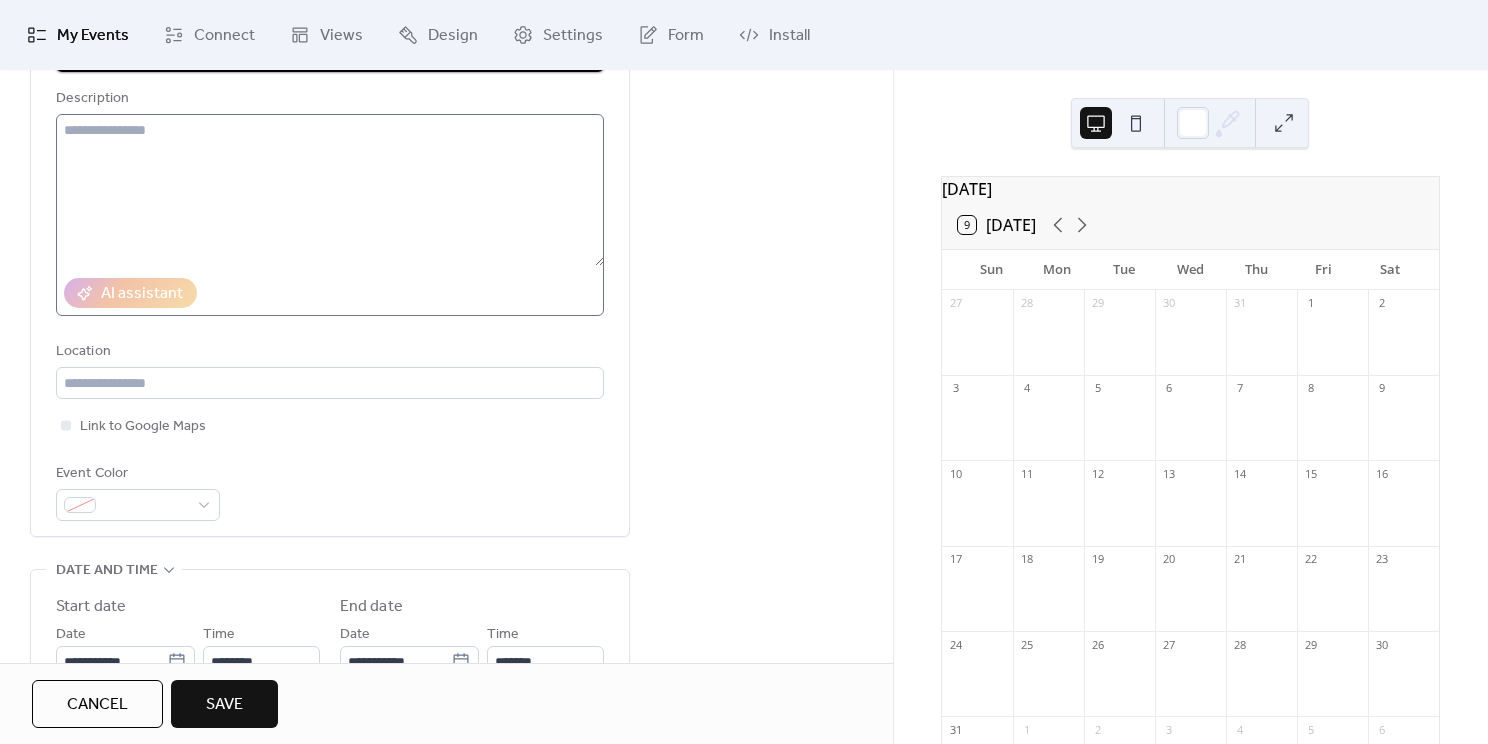 scroll, scrollTop: 236, scrollLeft: 0, axis: vertical 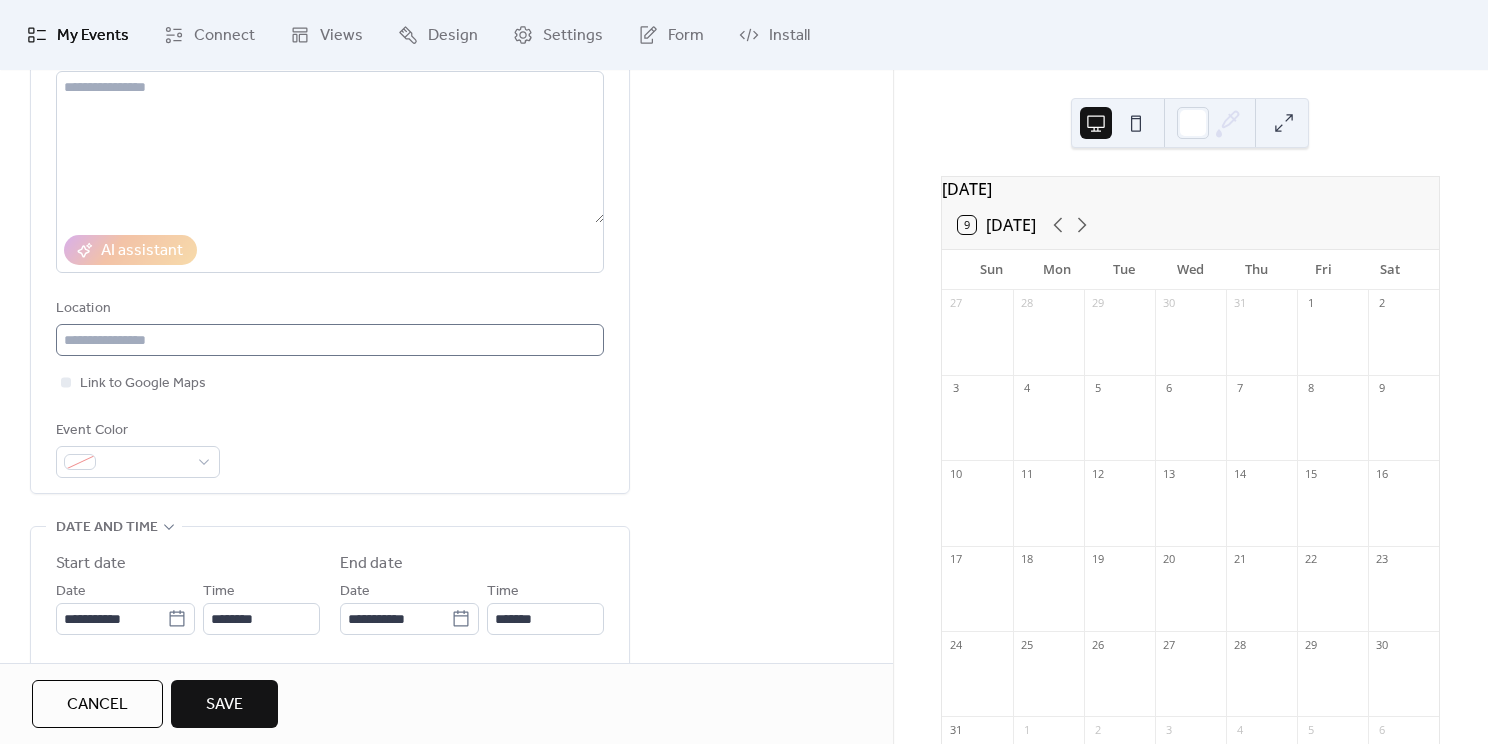 type on "**********" 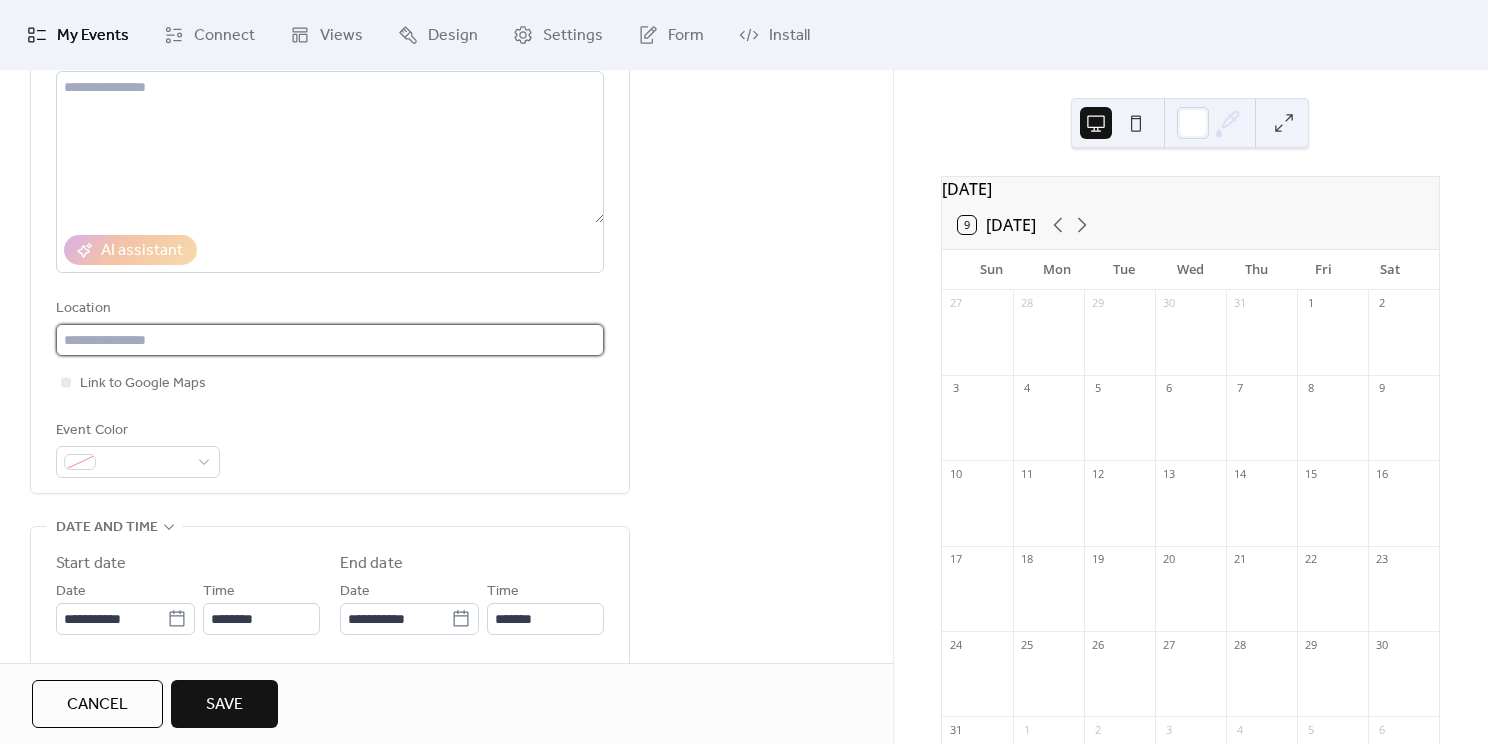 click at bounding box center [330, 340] 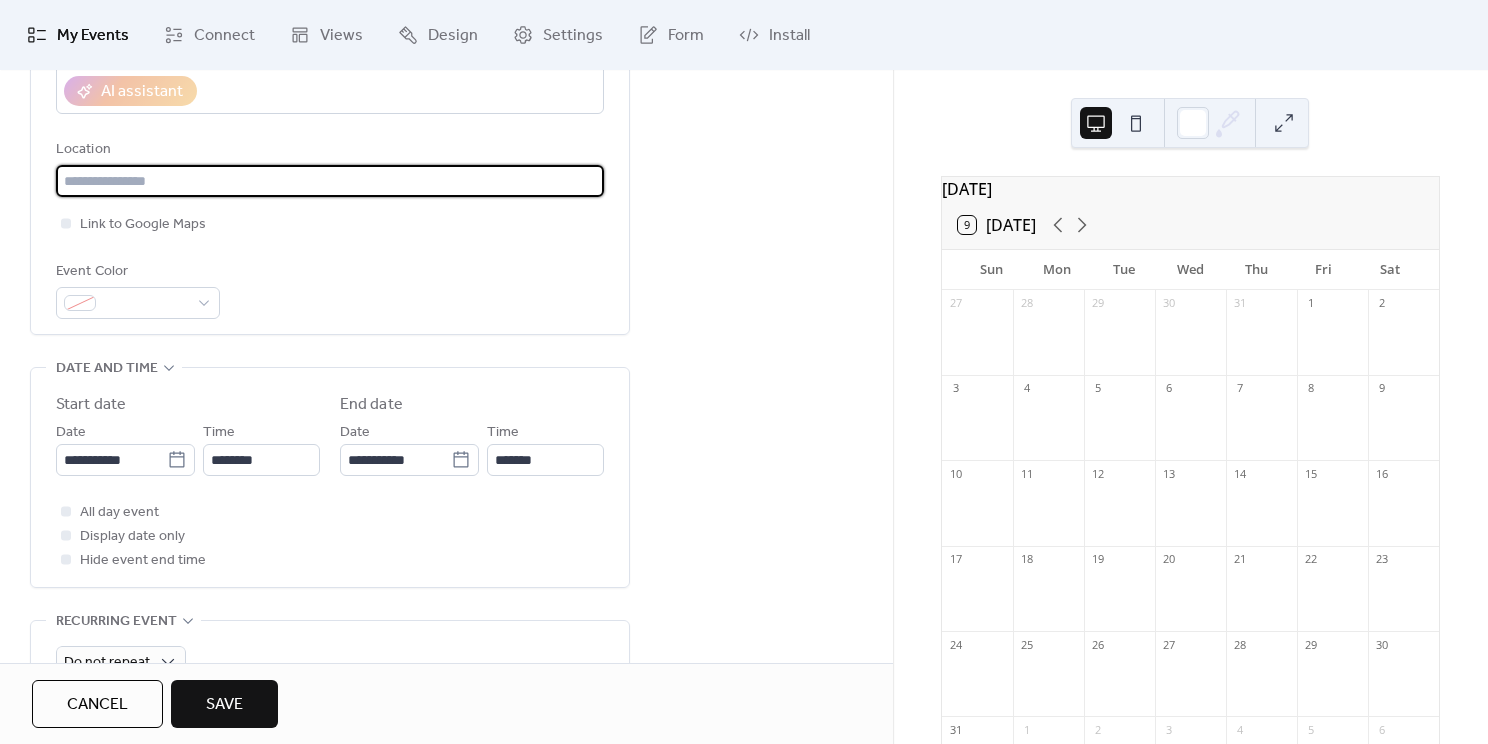 scroll, scrollTop: 403, scrollLeft: 0, axis: vertical 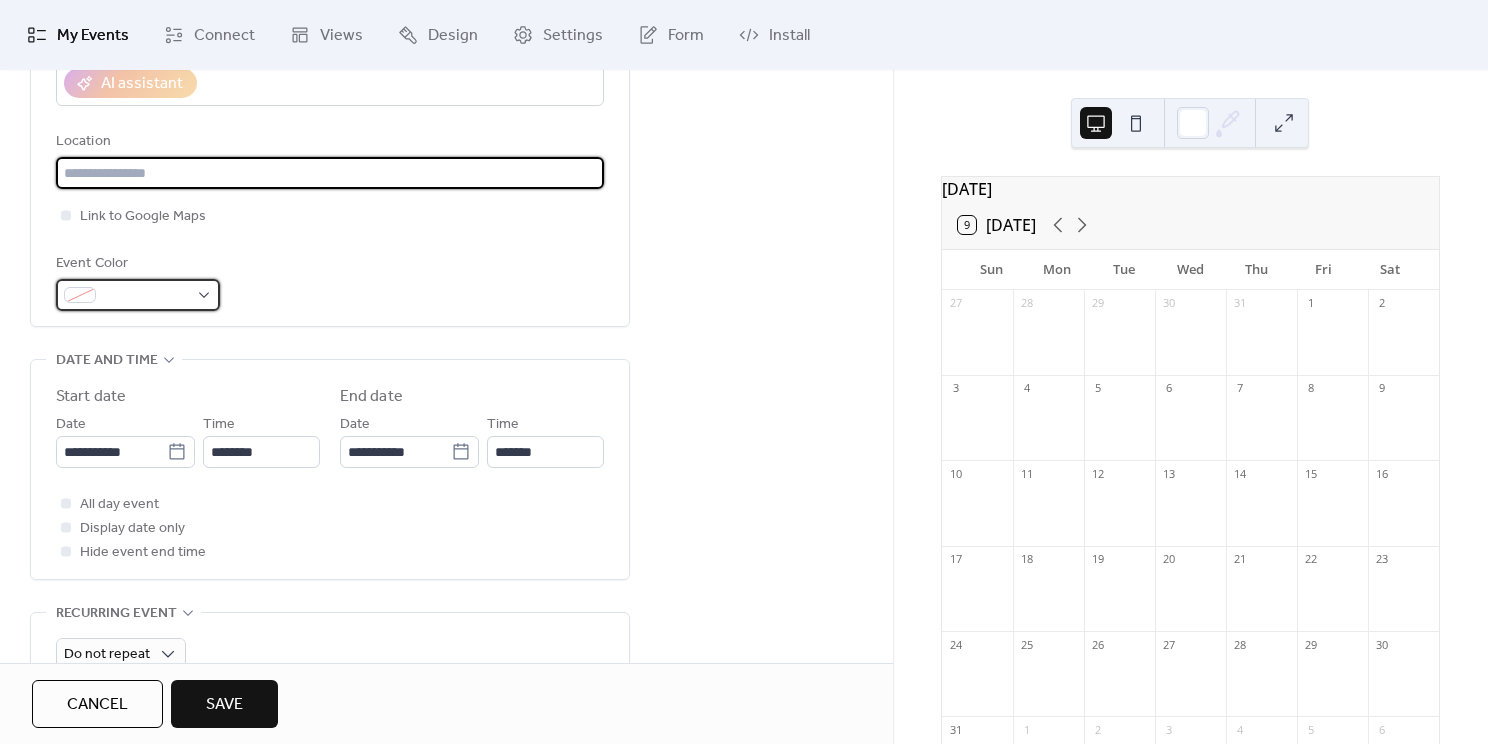 click at bounding box center [146, 296] 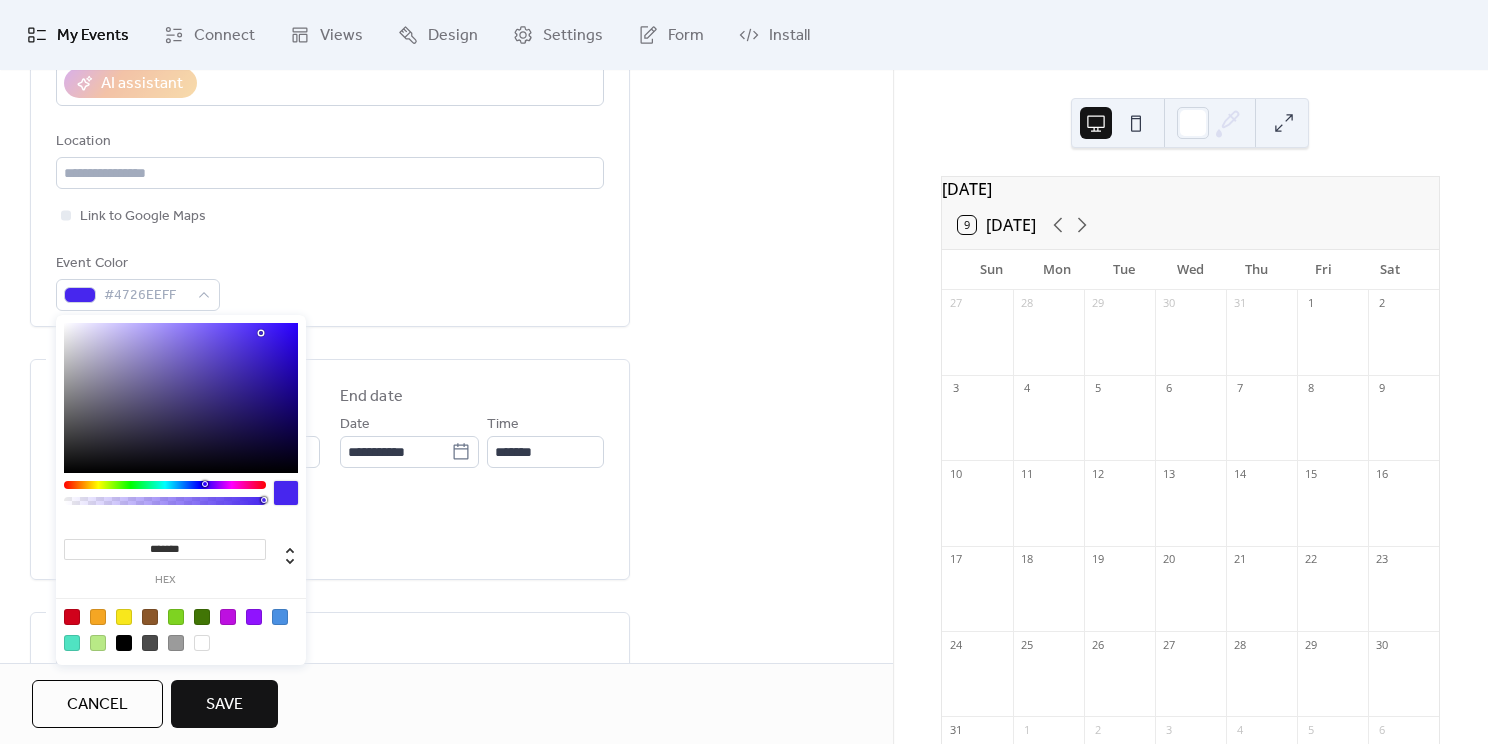 type on "*******" 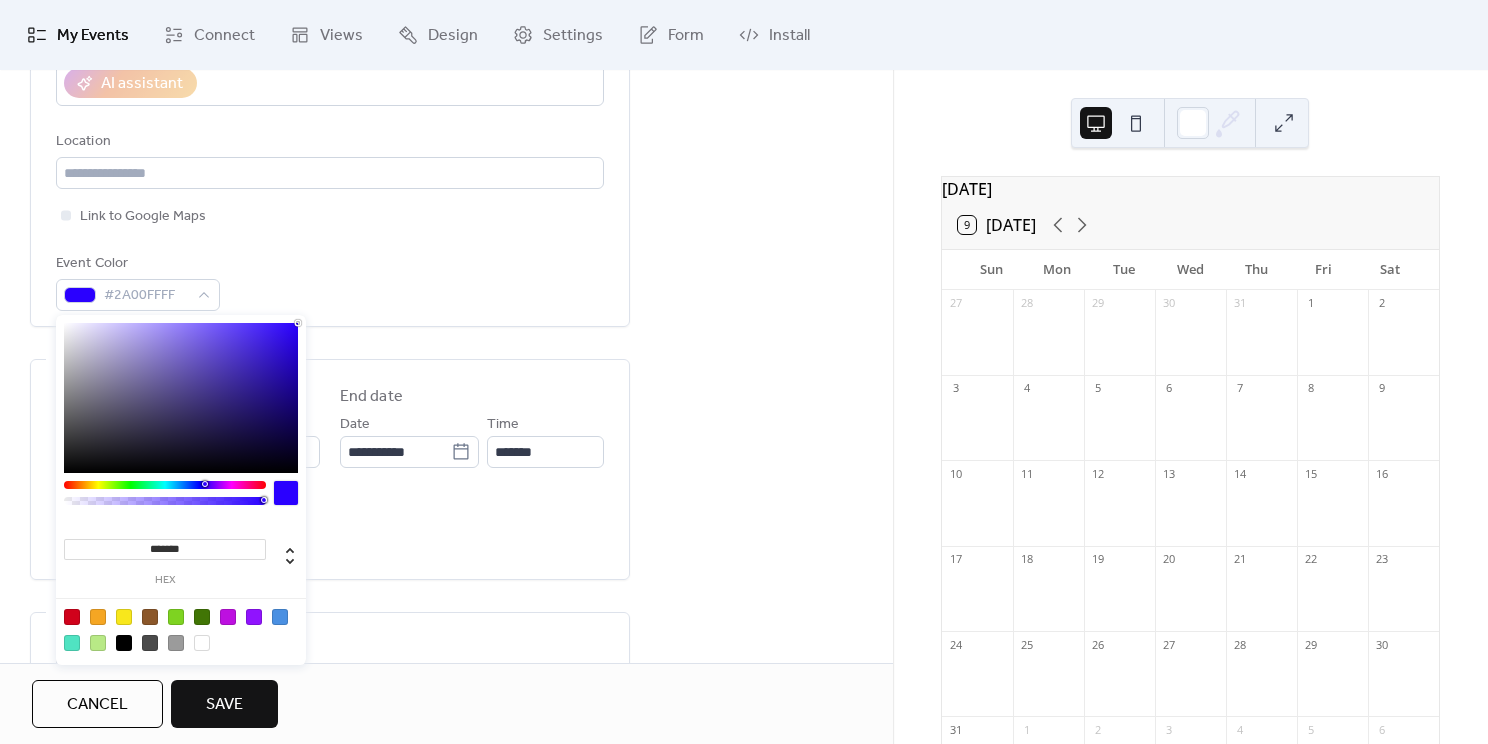drag, startPoint x: 261, startPoint y: 333, endPoint x: 342, endPoint y: 290, distance: 91.706055 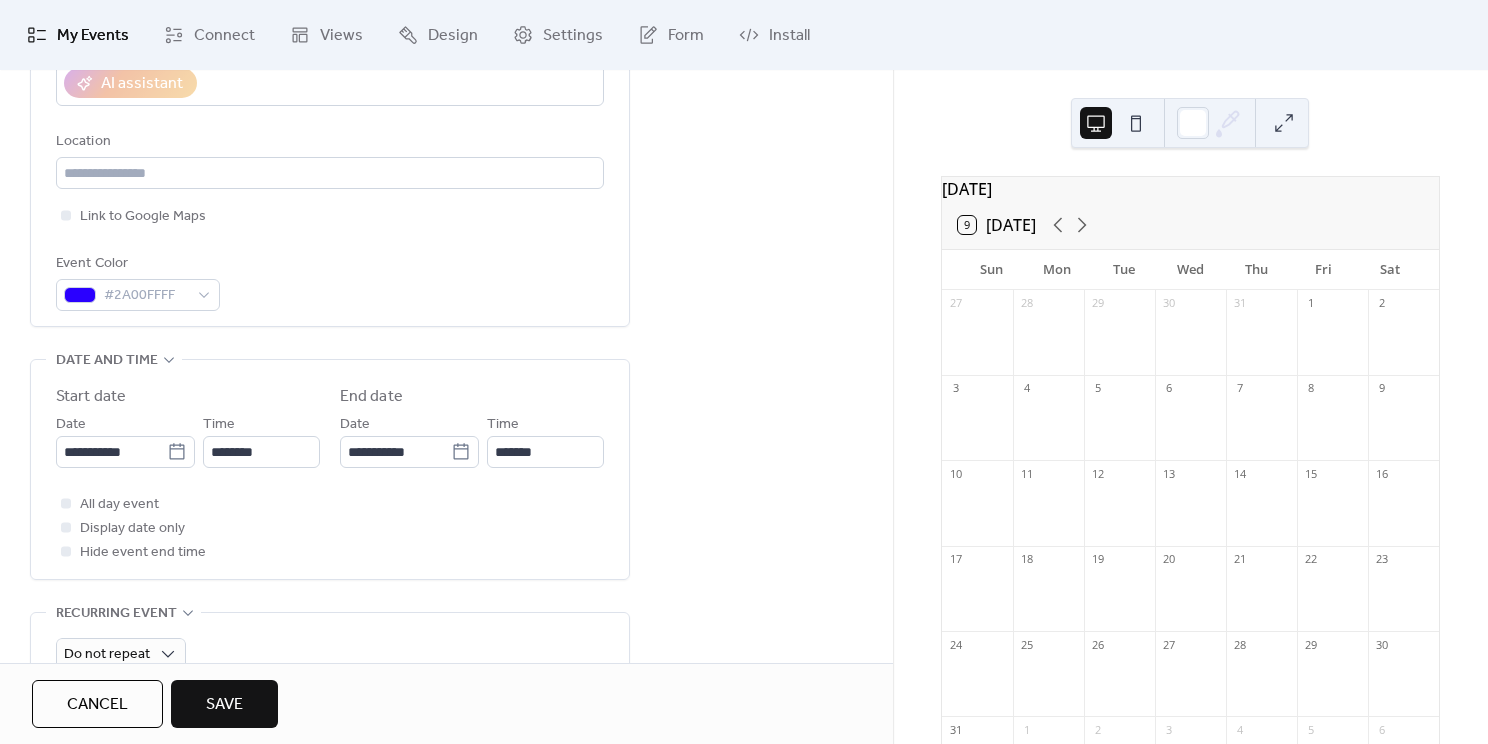 click on "Event Color #2A00FFFF" at bounding box center (330, 281) 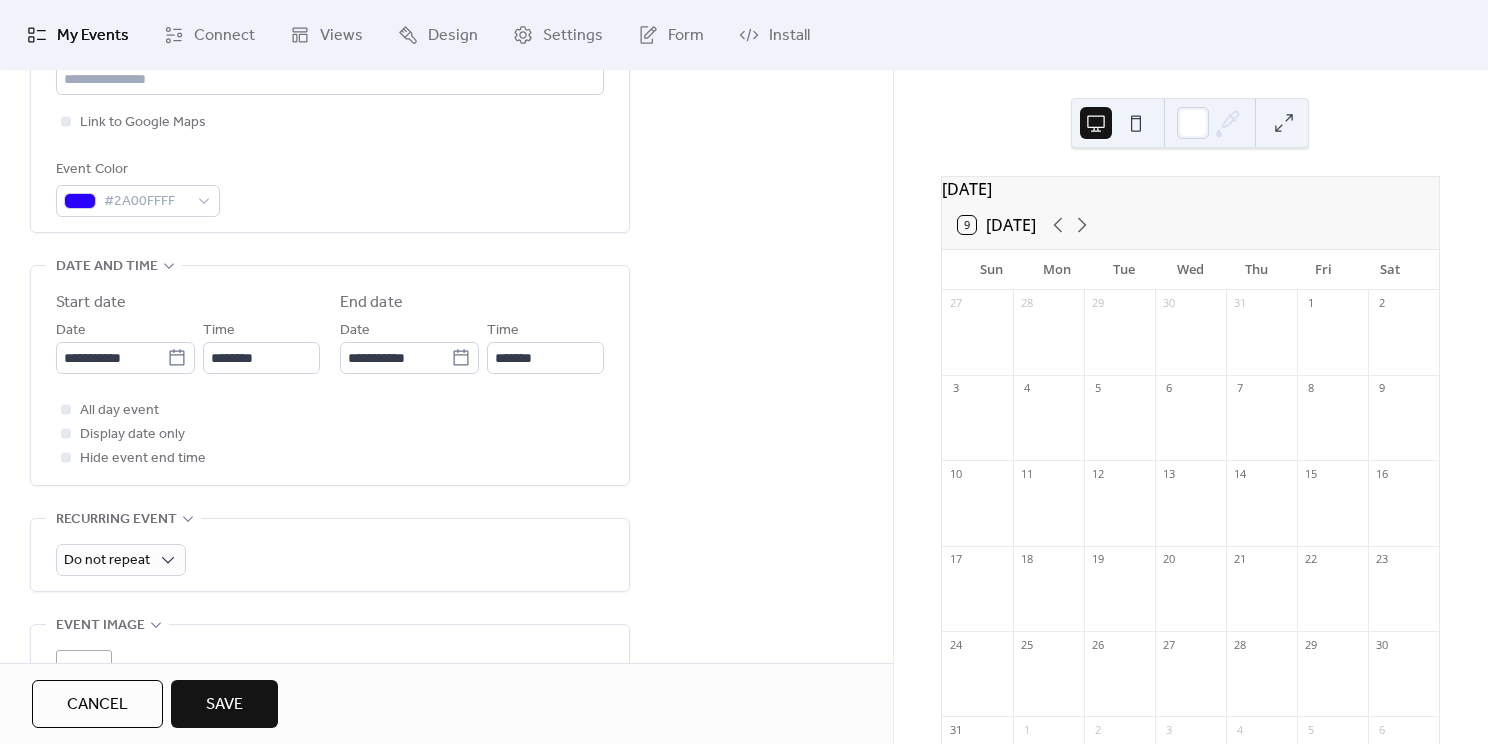 scroll, scrollTop: 517, scrollLeft: 0, axis: vertical 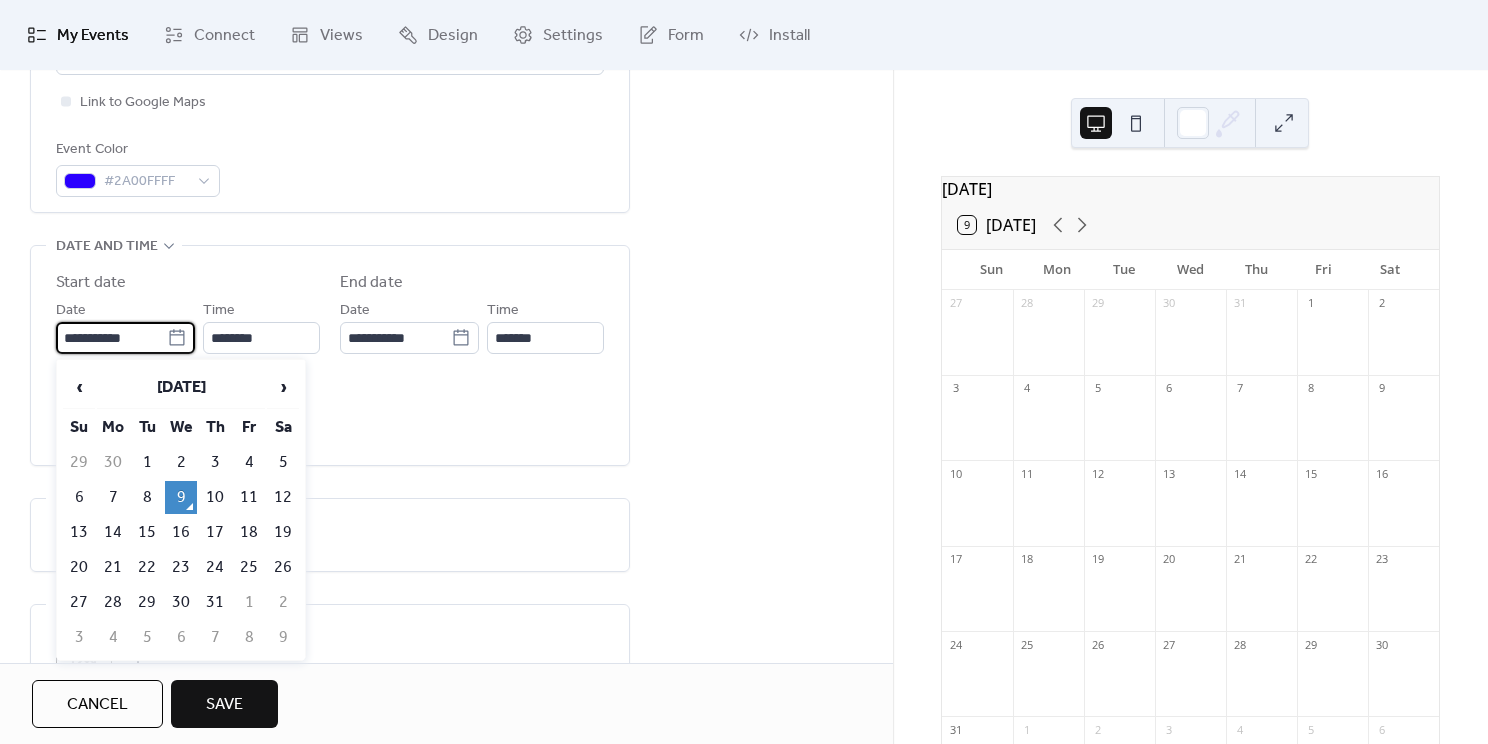 click on "**********" at bounding box center [111, 338] 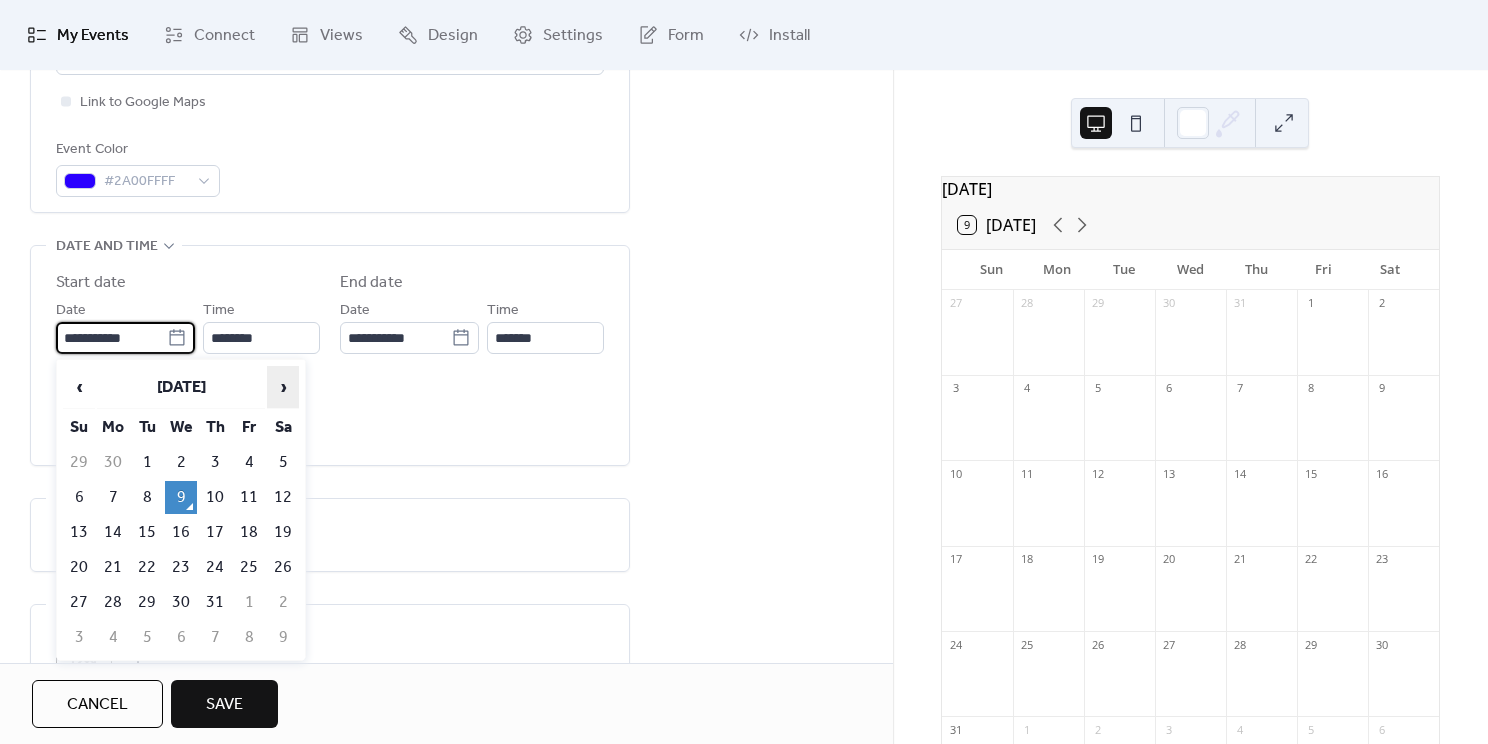 click on "›" at bounding box center (283, 387) 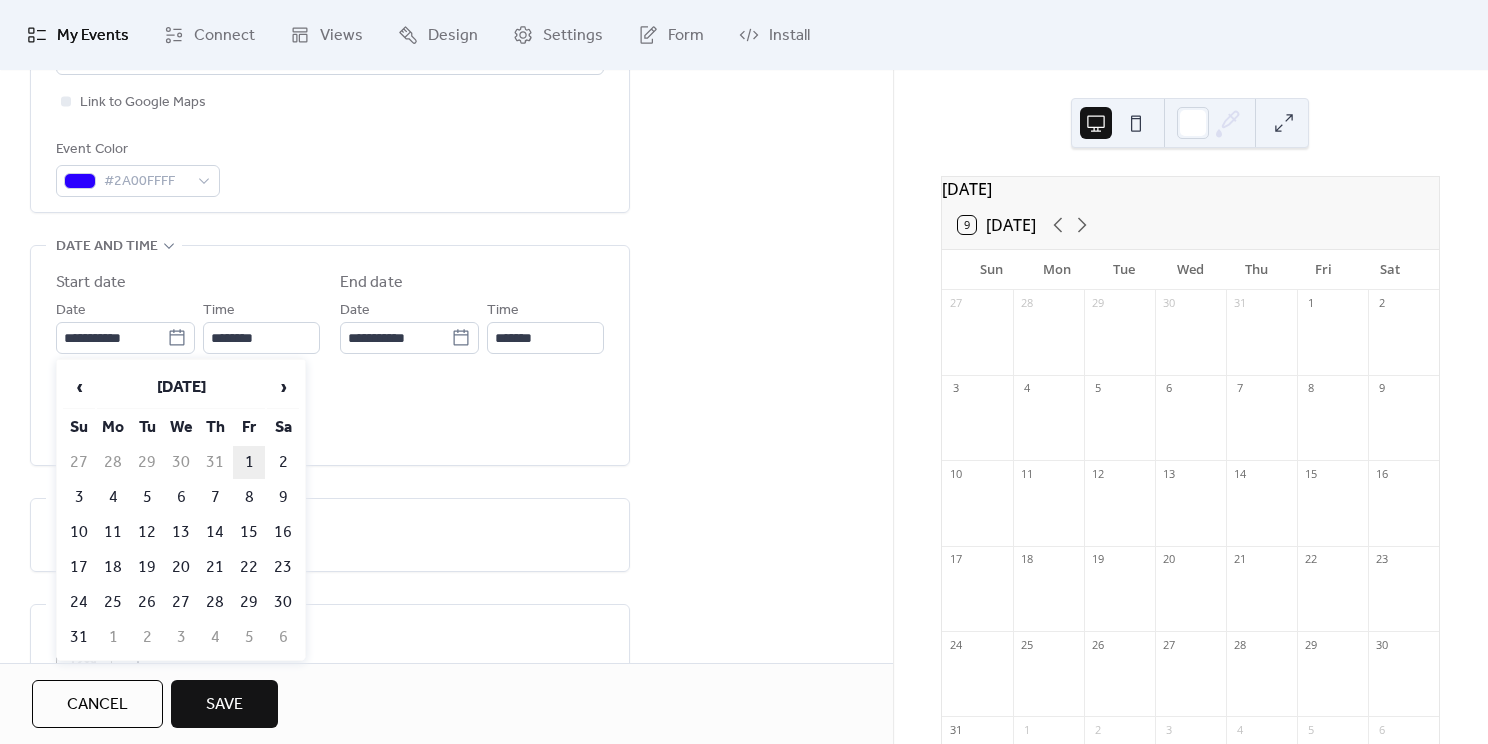 click on "1" at bounding box center (249, 462) 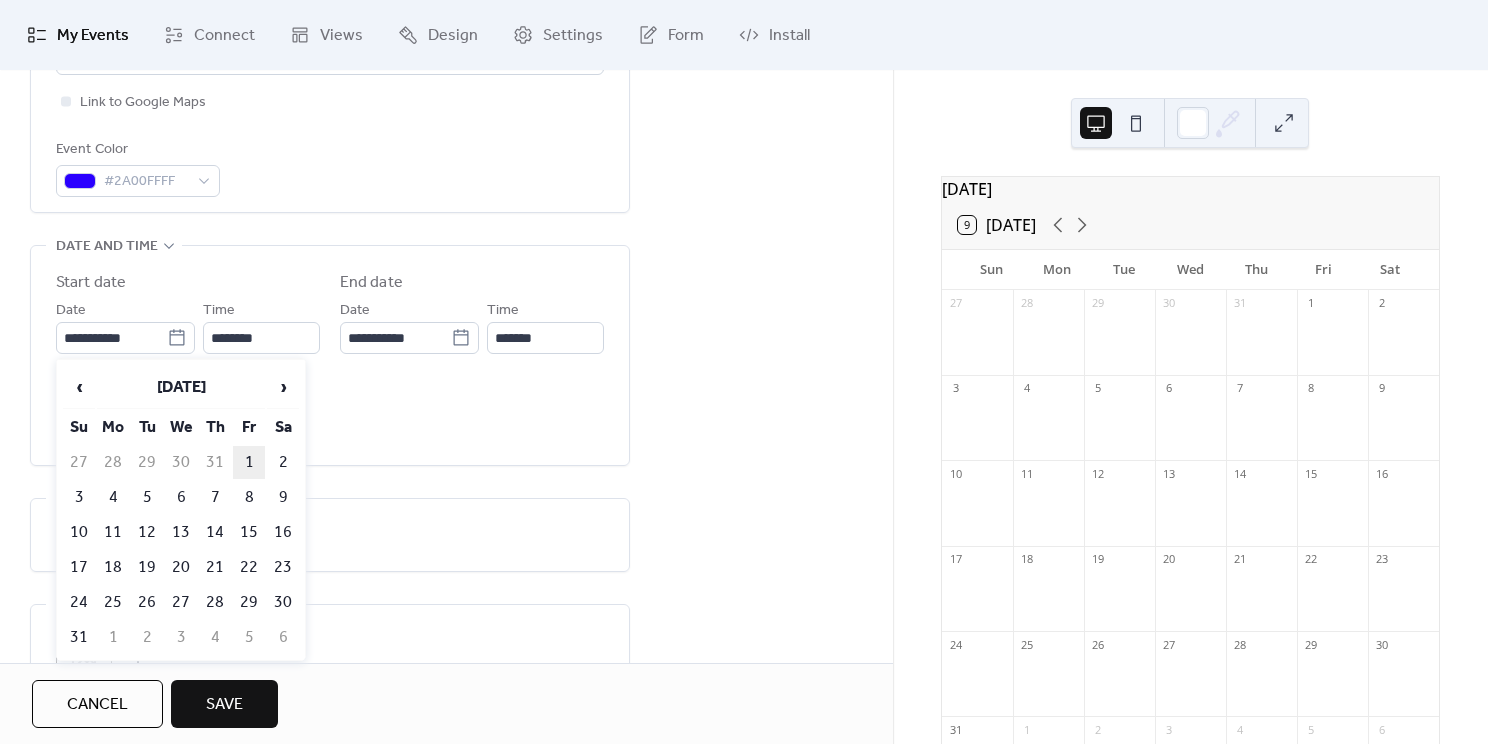 type on "**********" 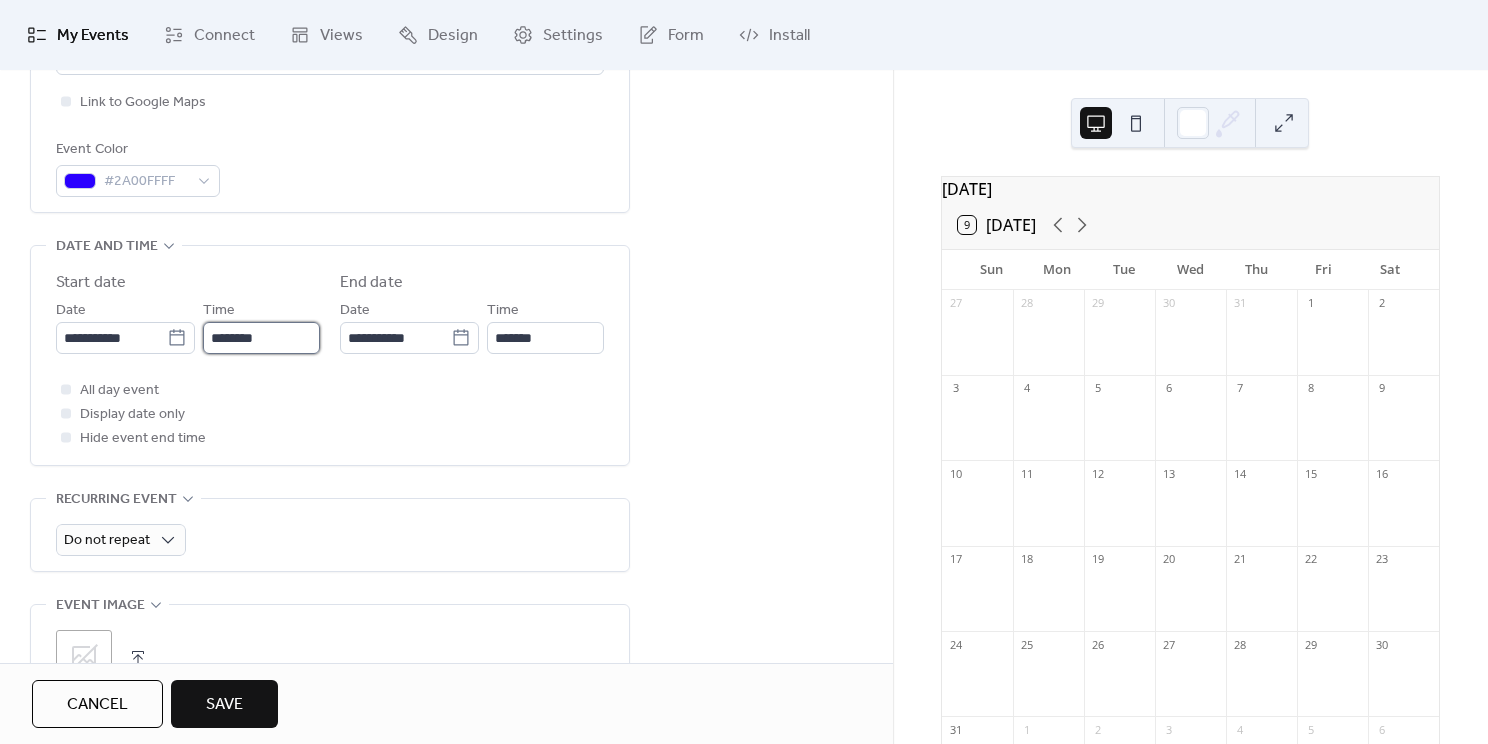 click on "********" at bounding box center (261, 338) 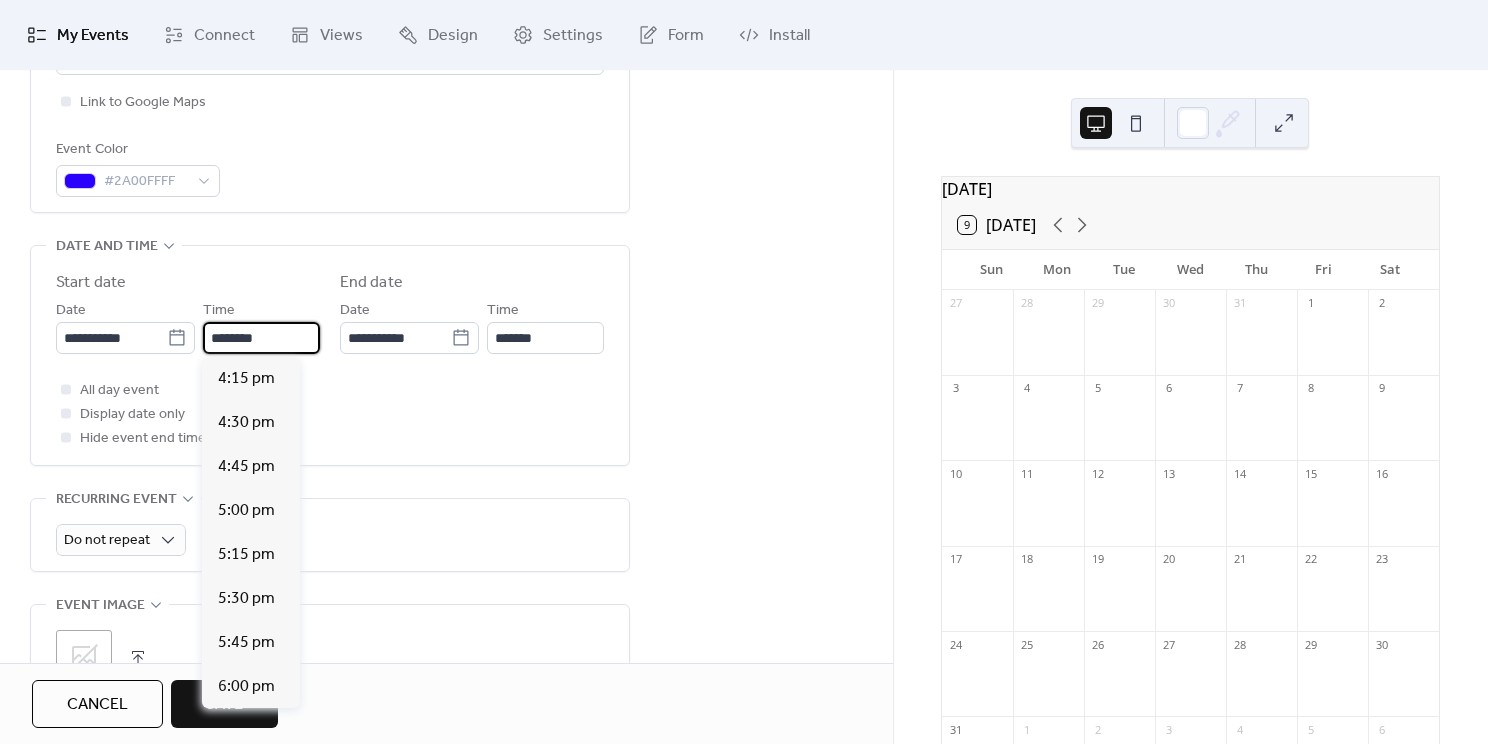 scroll, scrollTop: 2893, scrollLeft: 0, axis: vertical 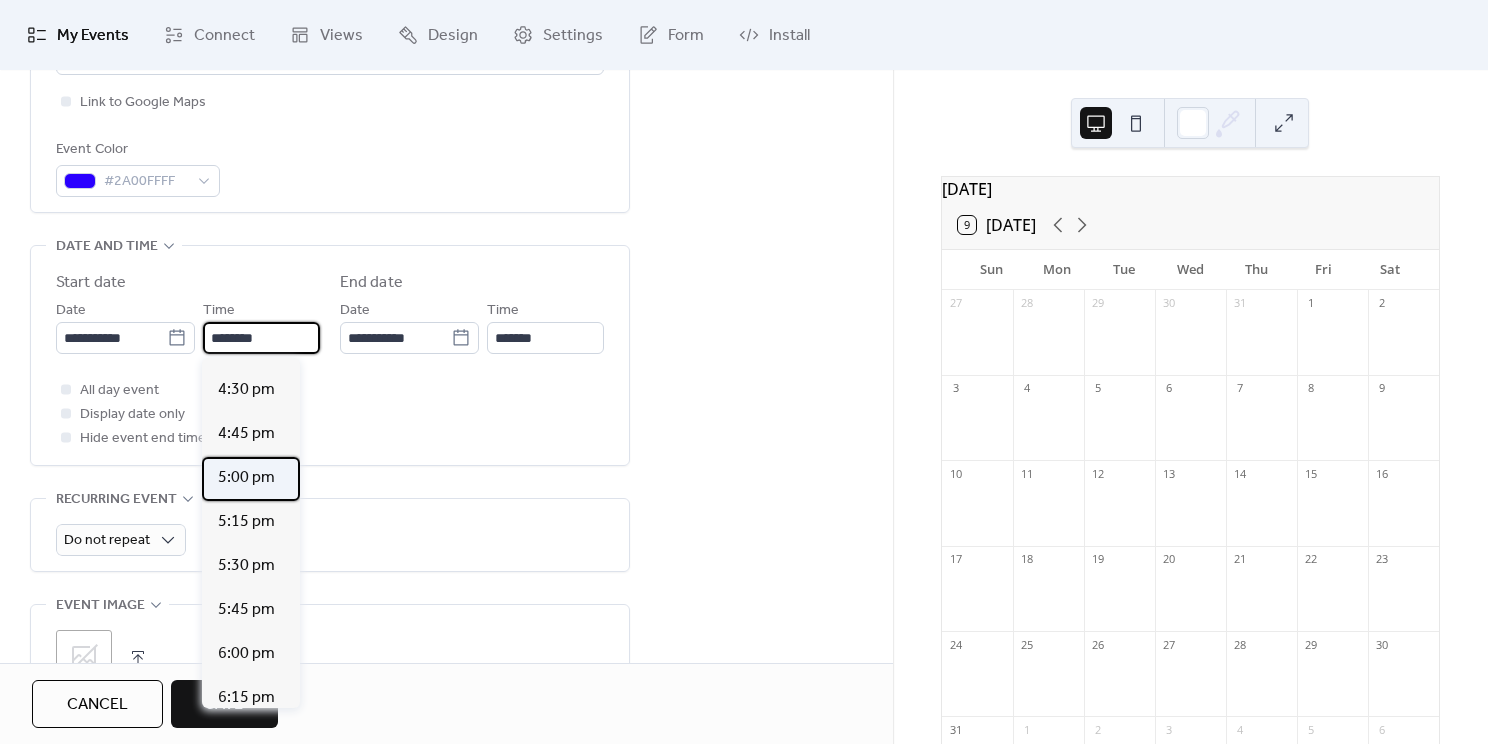 click on "5:00 pm" at bounding box center (246, 478) 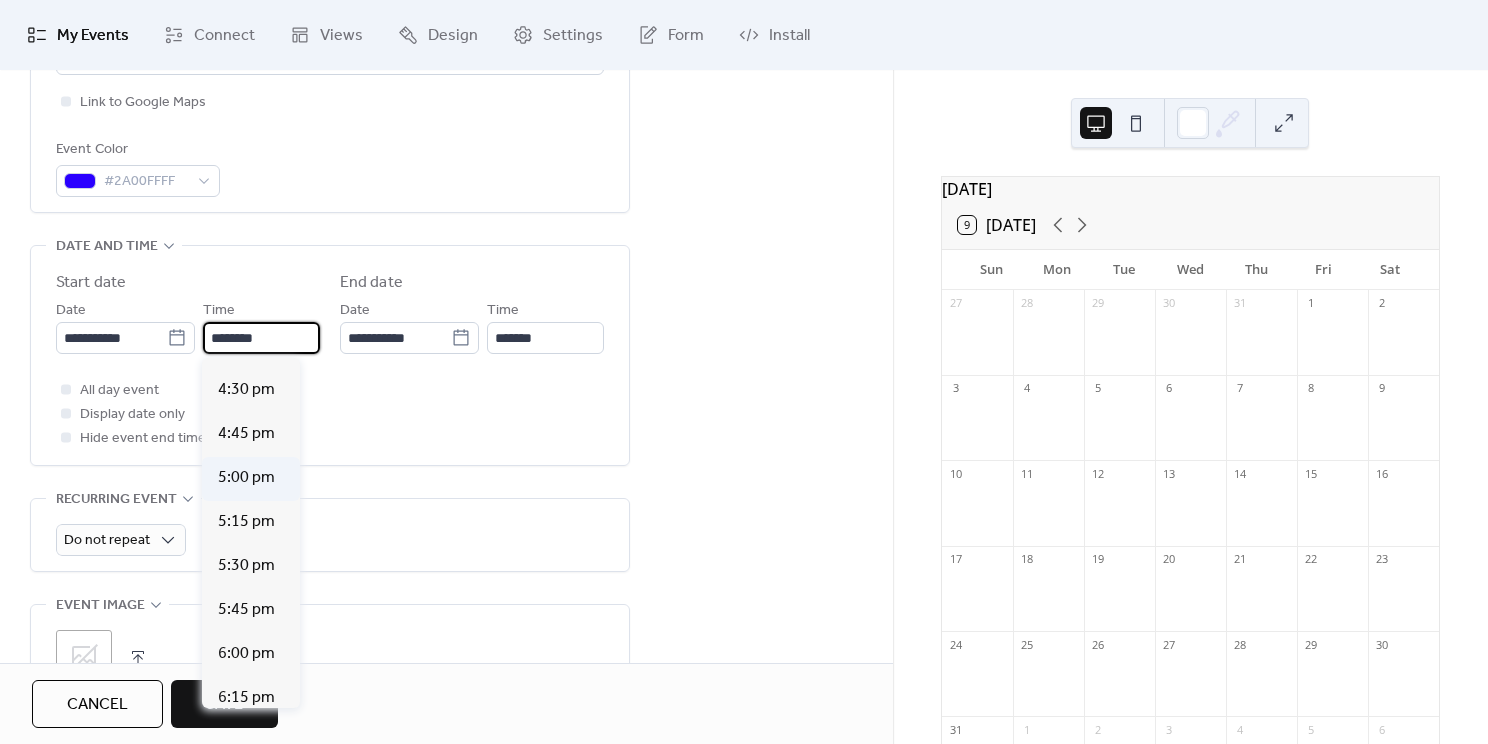 type on "*******" 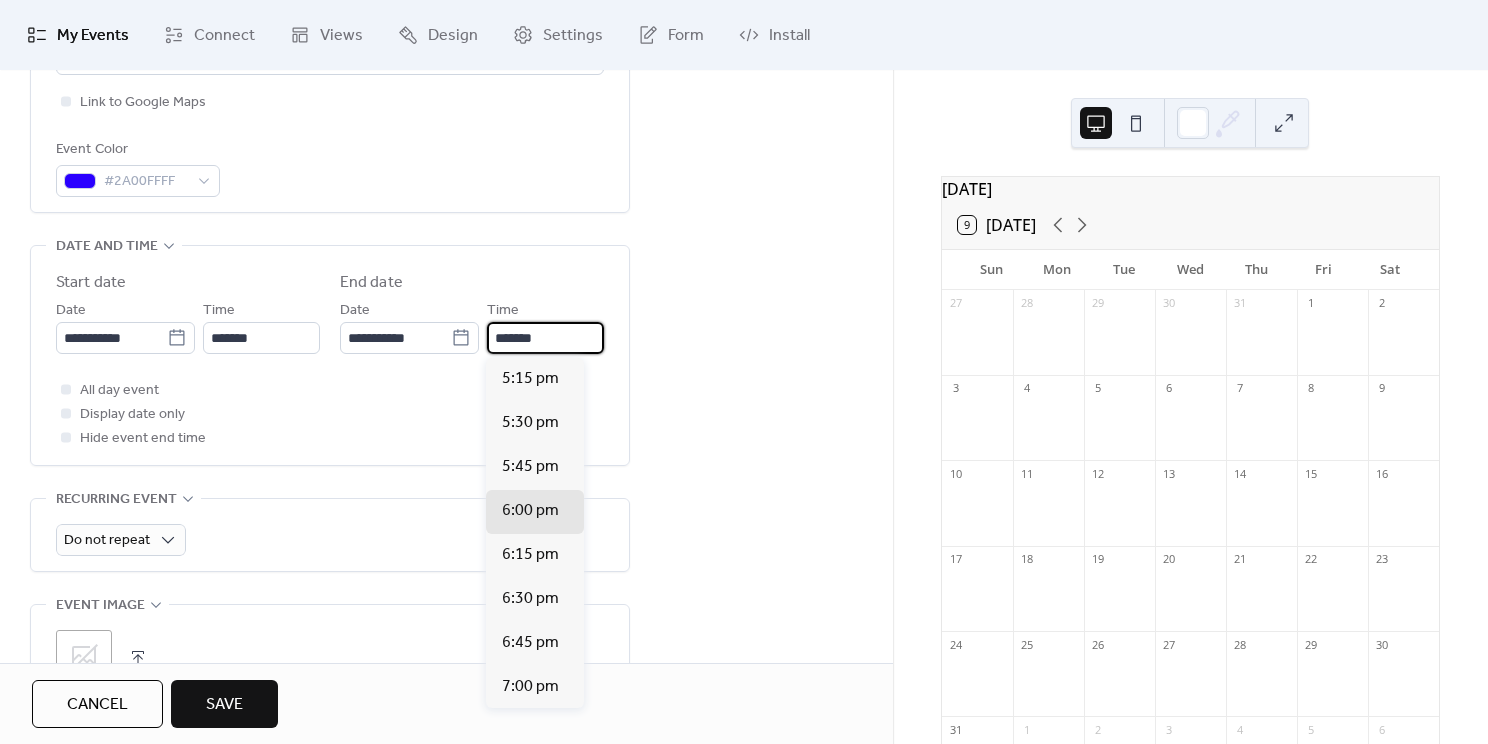 click on "*******" at bounding box center (545, 338) 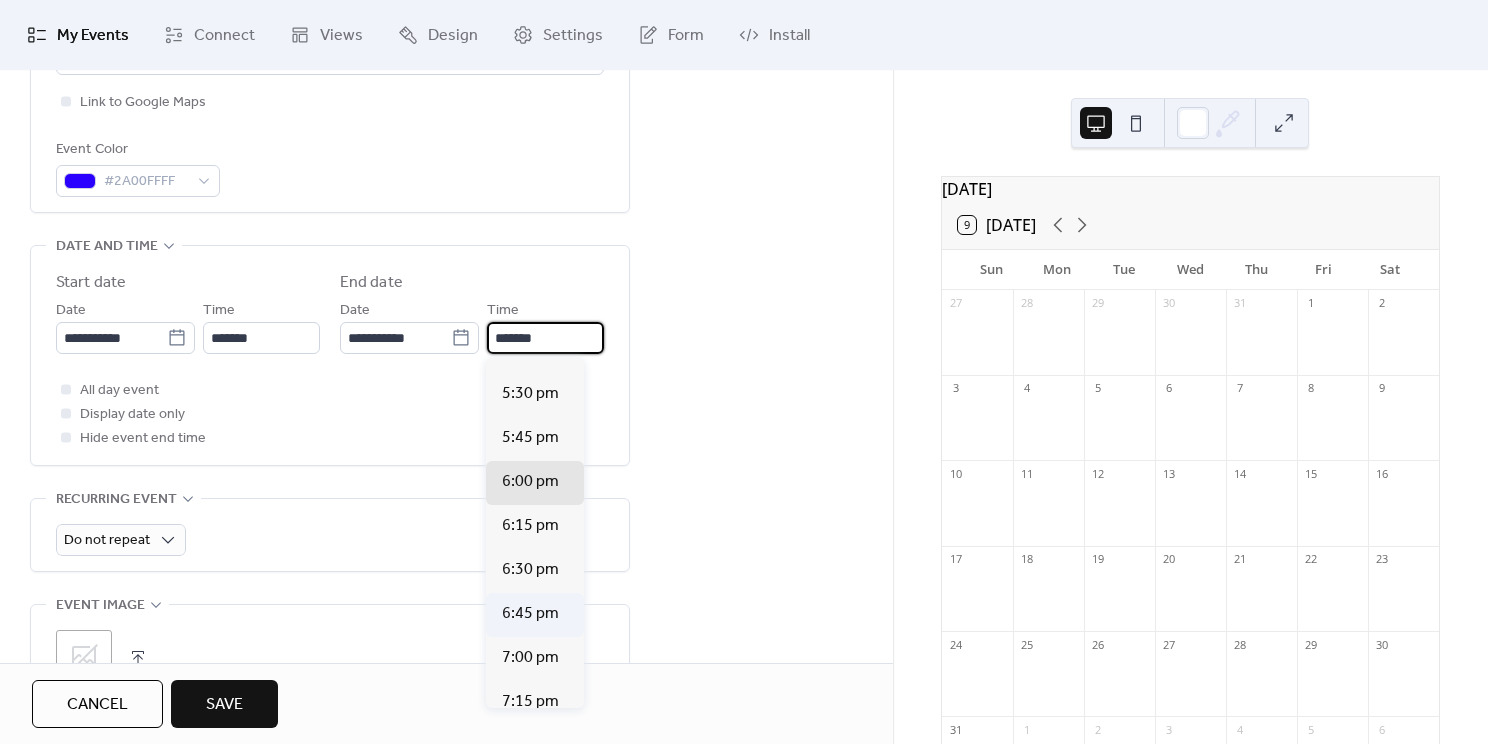 scroll, scrollTop: 31, scrollLeft: 0, axis: vertical 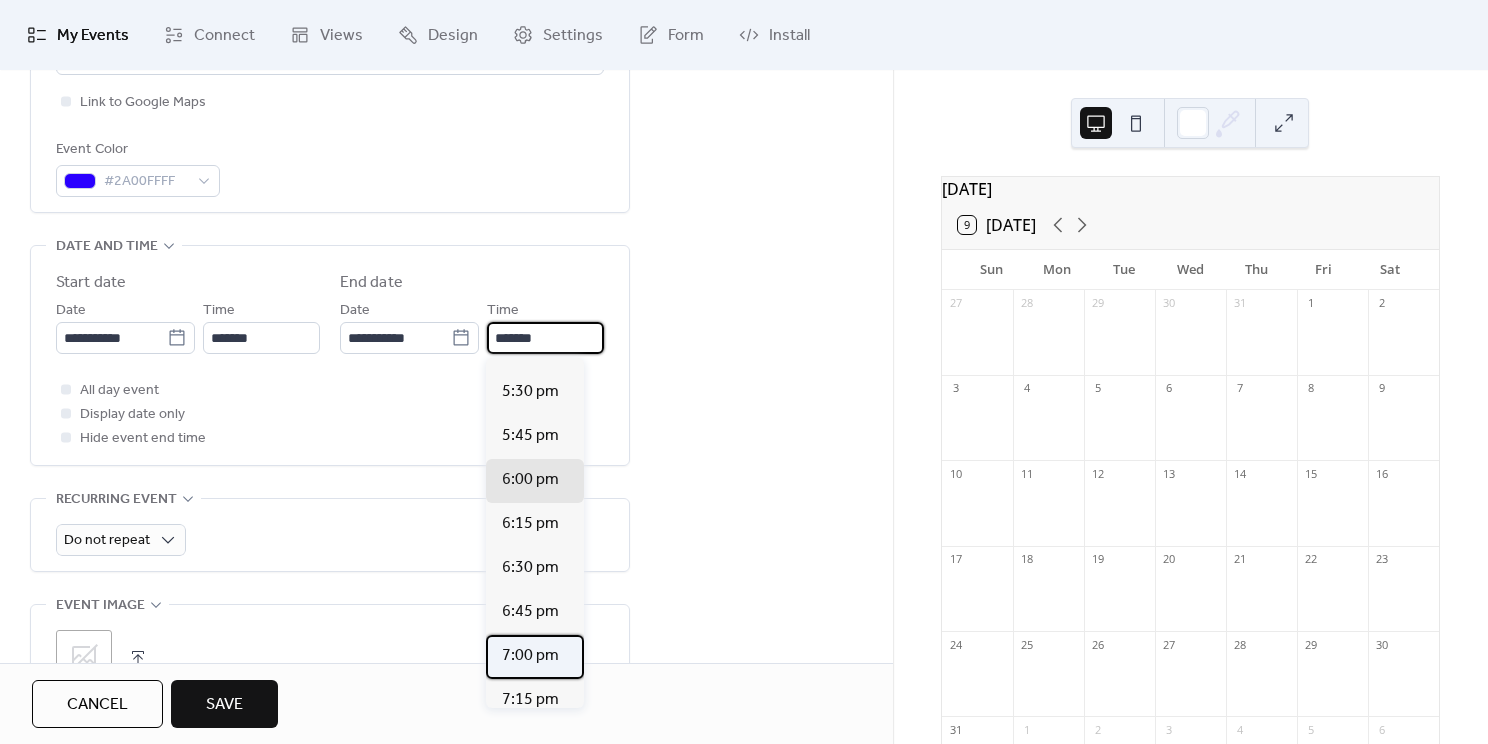 click on "7:00 pm" at bounding box center (530, 656) 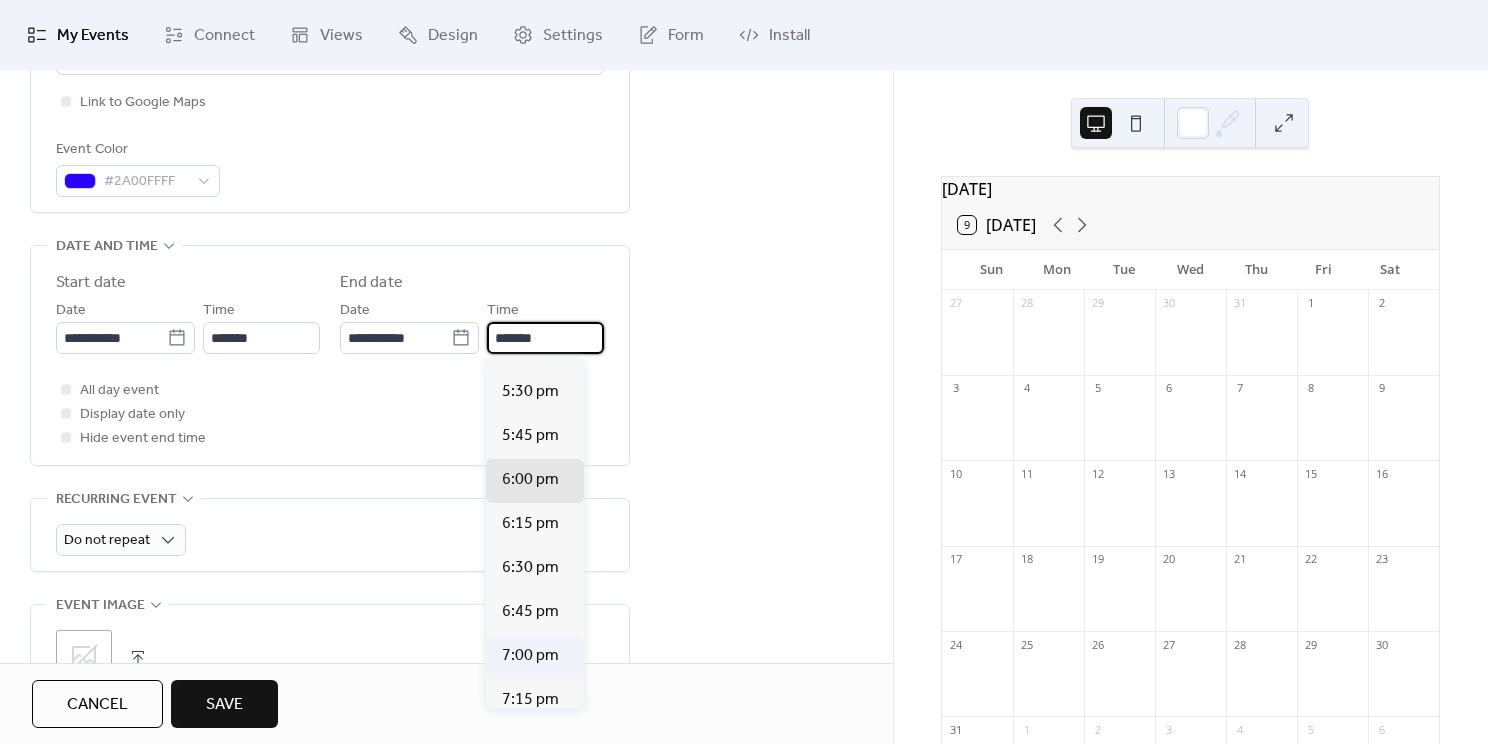 type on "*******" 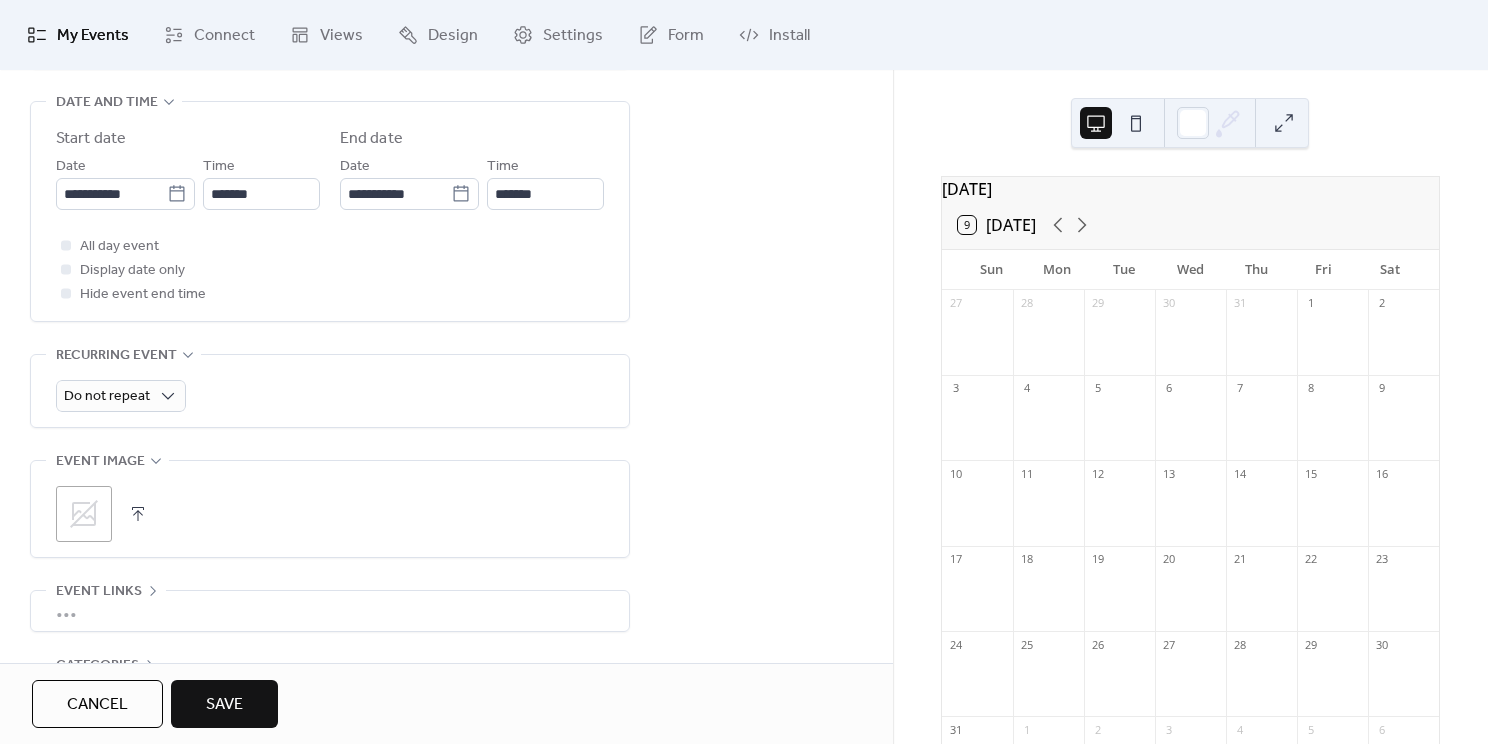 scroll, scrollTop: 663, scrollLeft: 0, axis: vertical 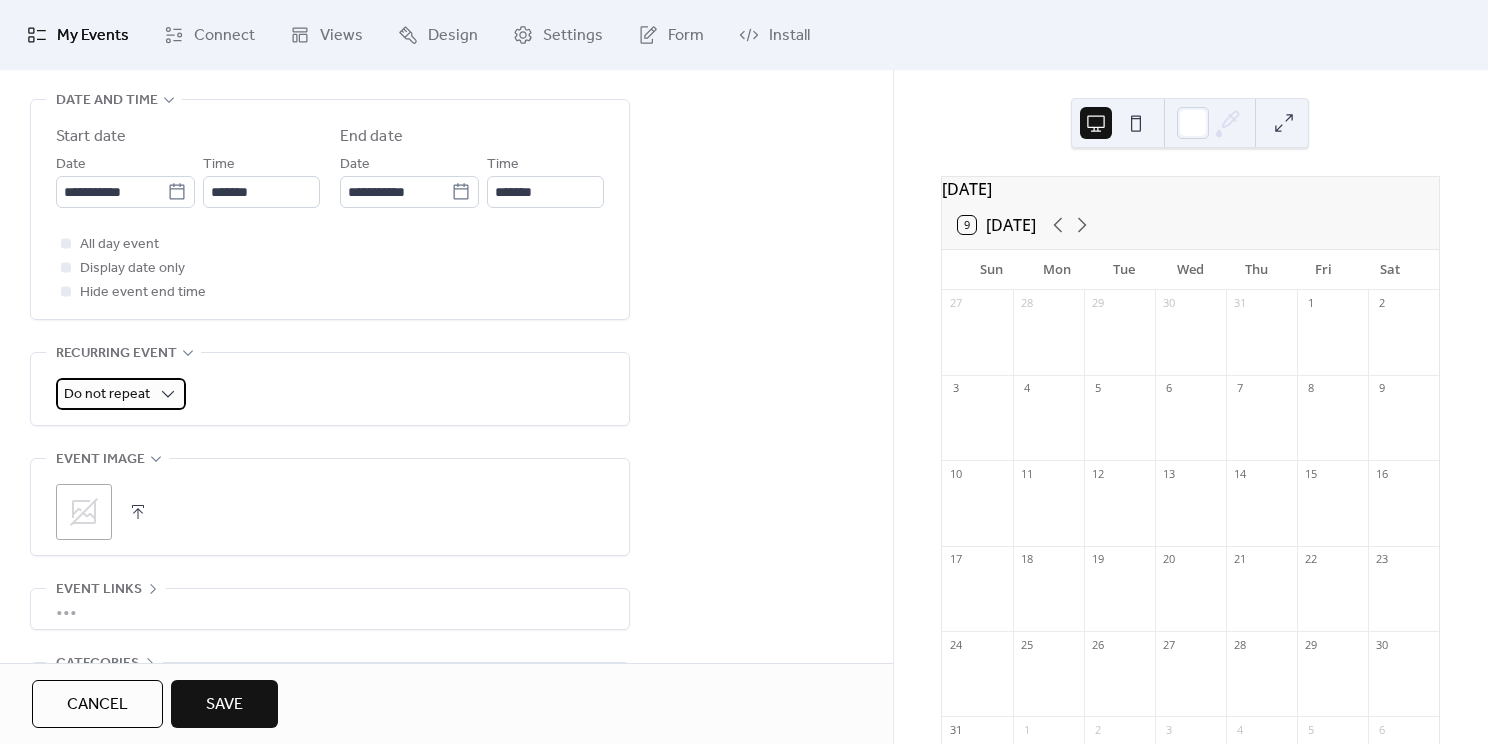 click on "Do not repeat" at bounding box center [107, 394] 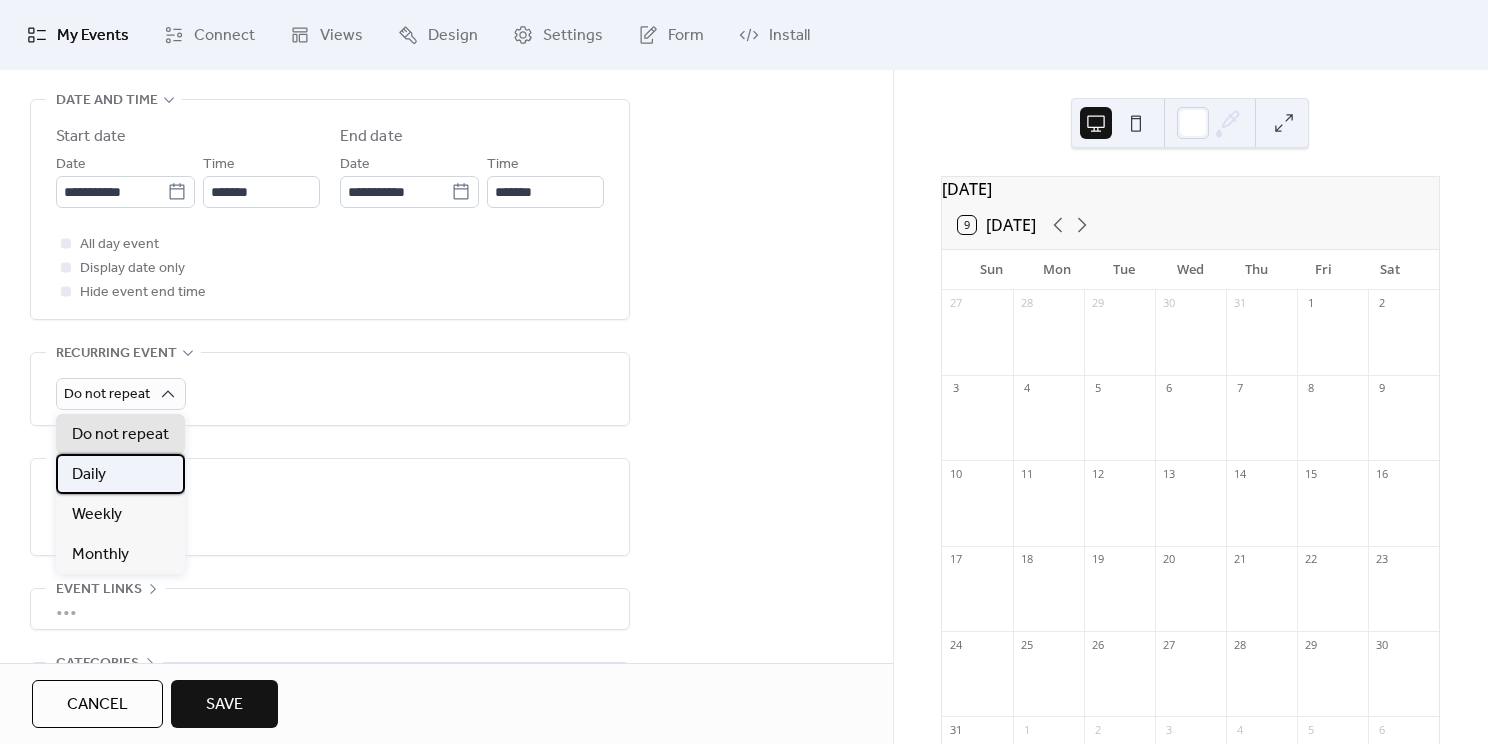 click on "Daily" at bounding box center (120, 474) 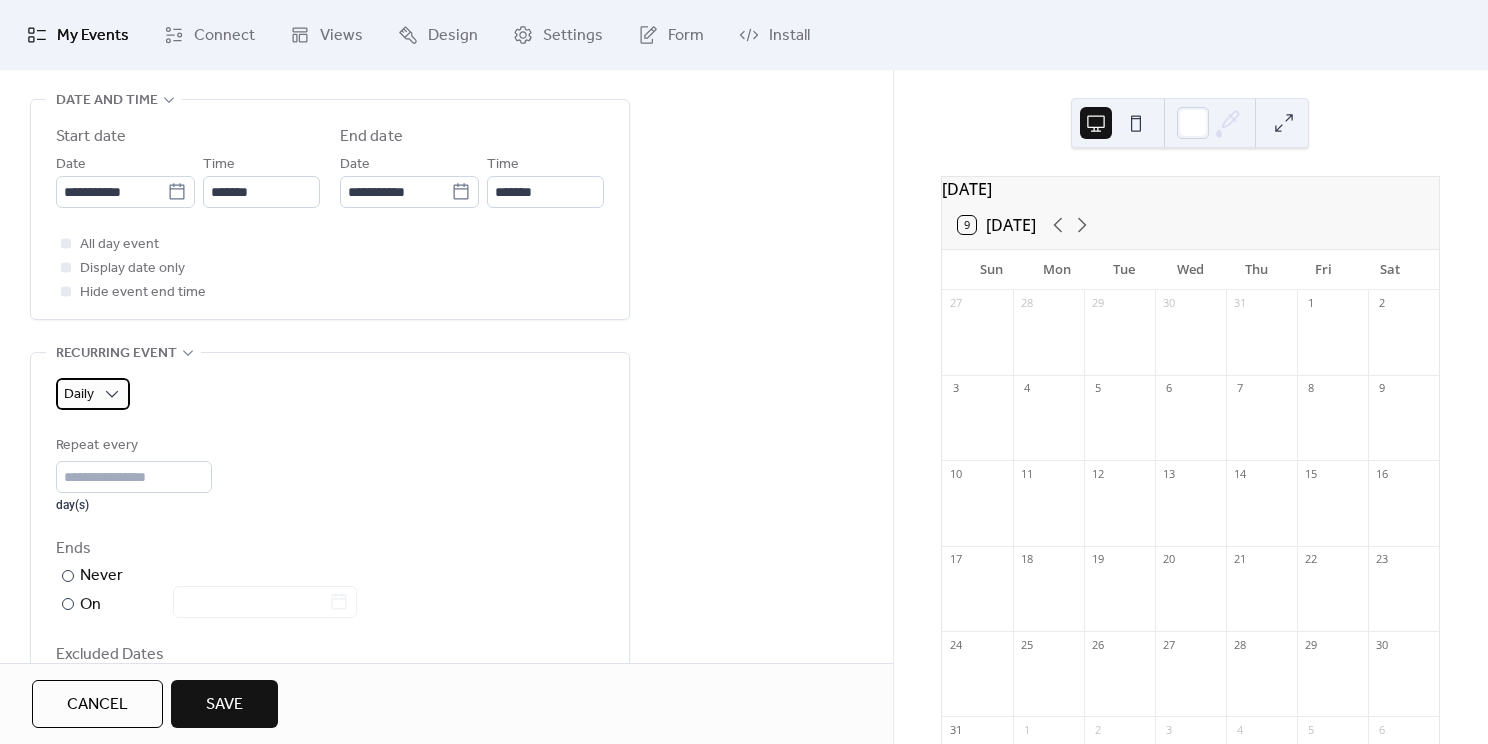 click on "Daily" at bounding box center (93, 394) 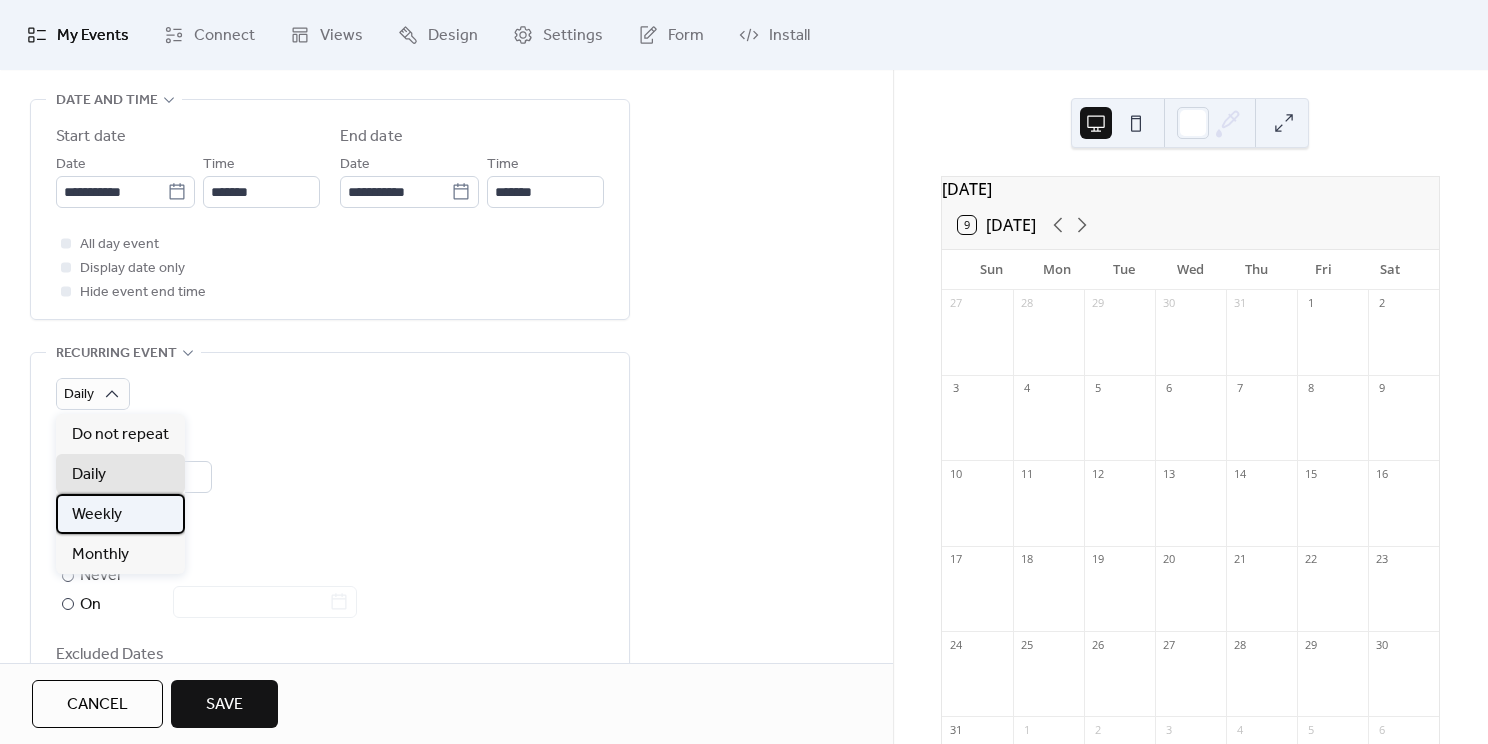 click on "Weekly" at bounding box center [97, 515] 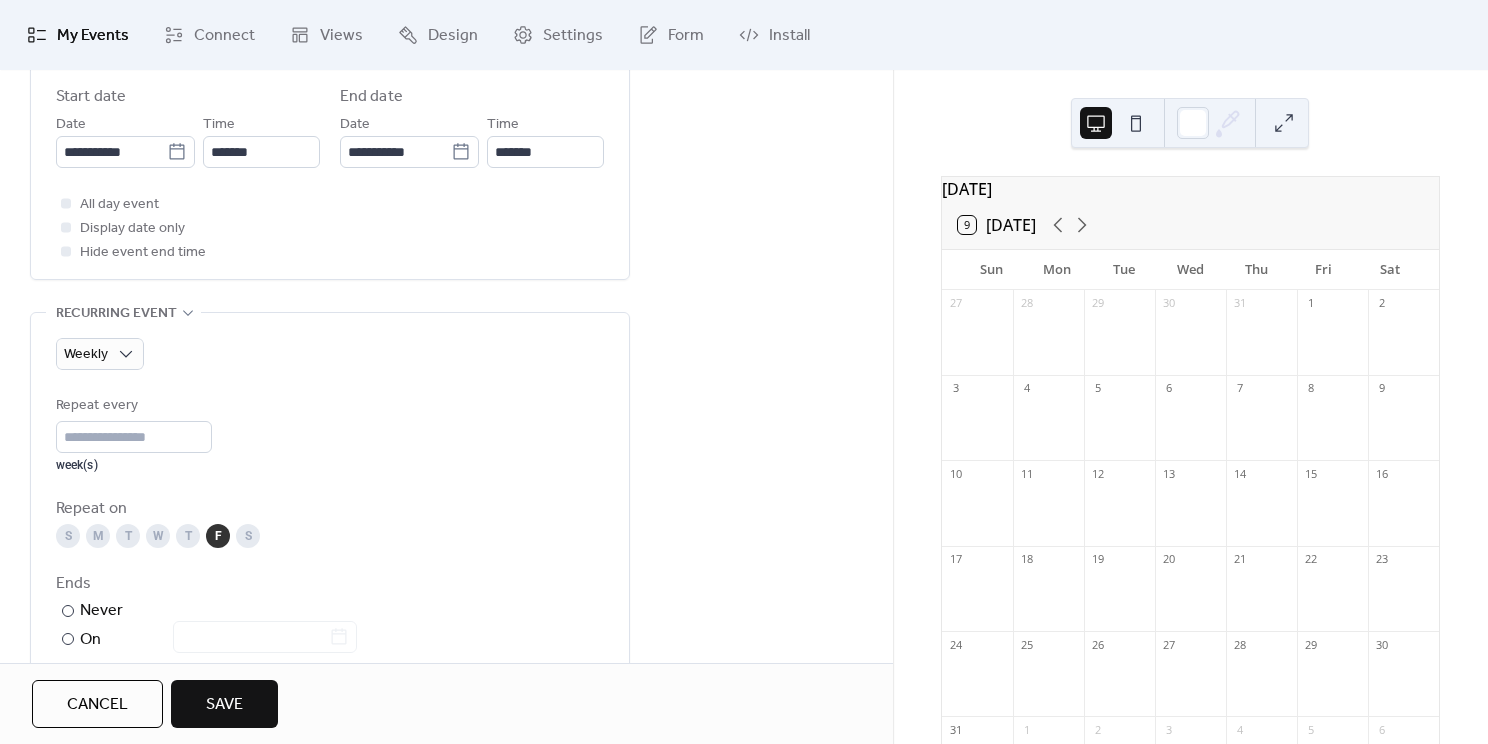 scroll, scrollTop: 694, scrollLeft: 0, axis: vertical 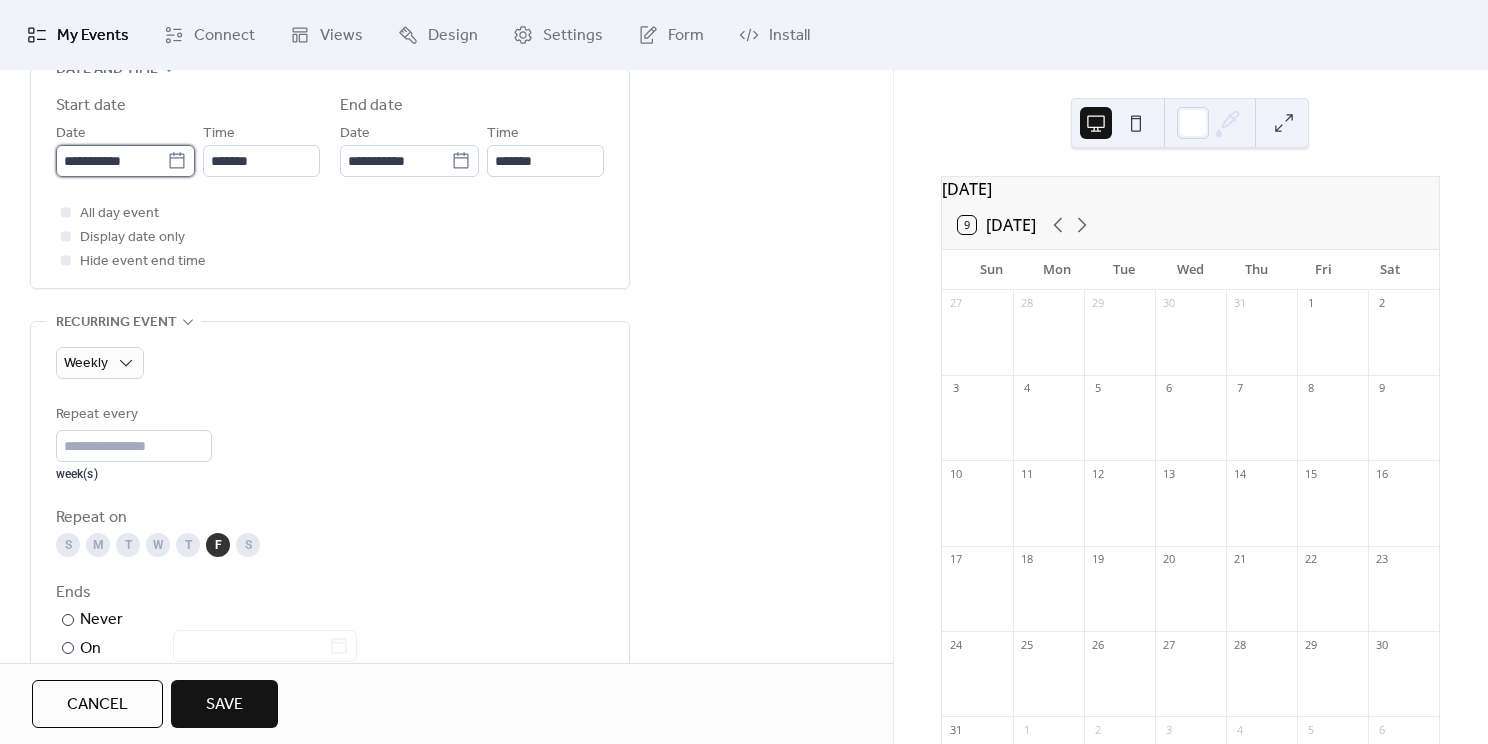 click on "**********" at bounding box center [111, 161] 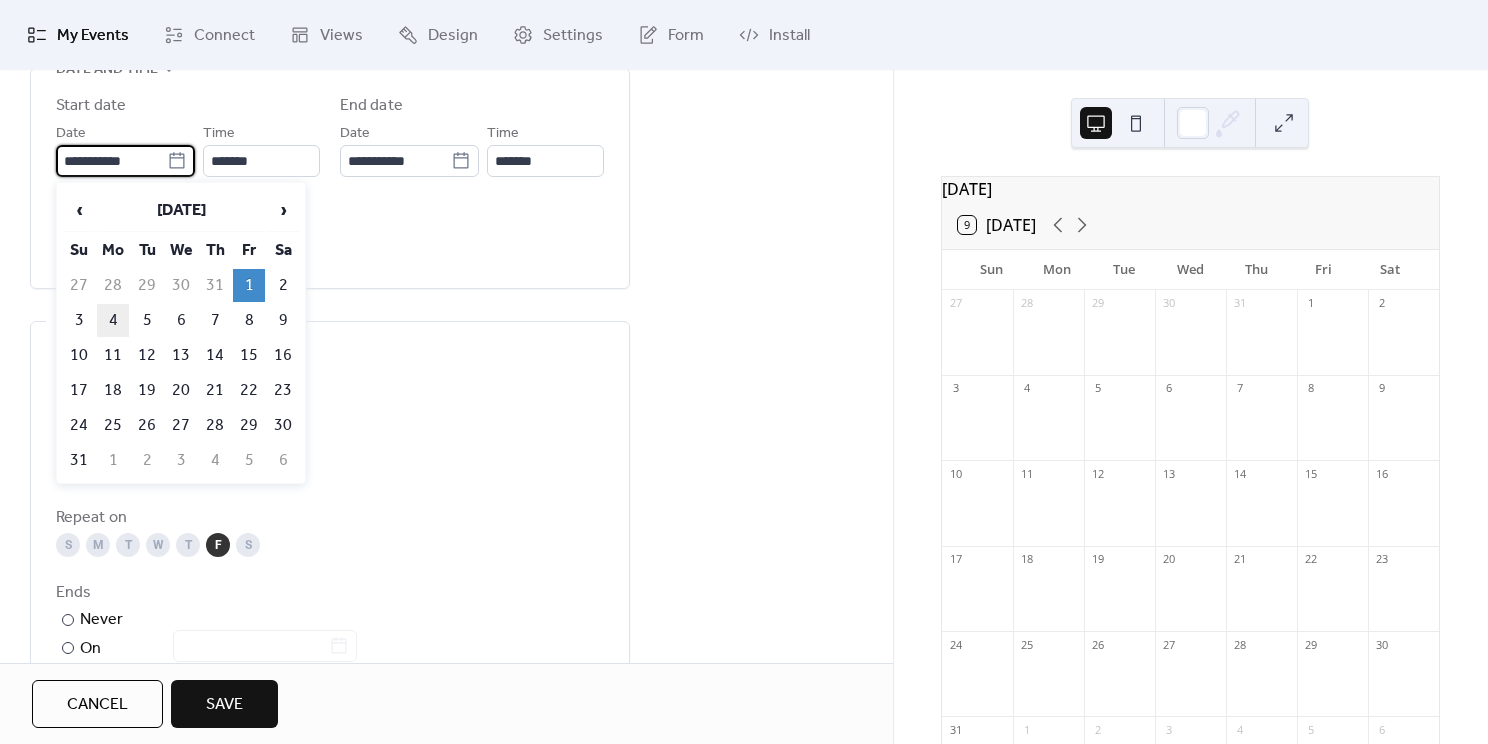 click on "4" at bounding box center (113, 320) 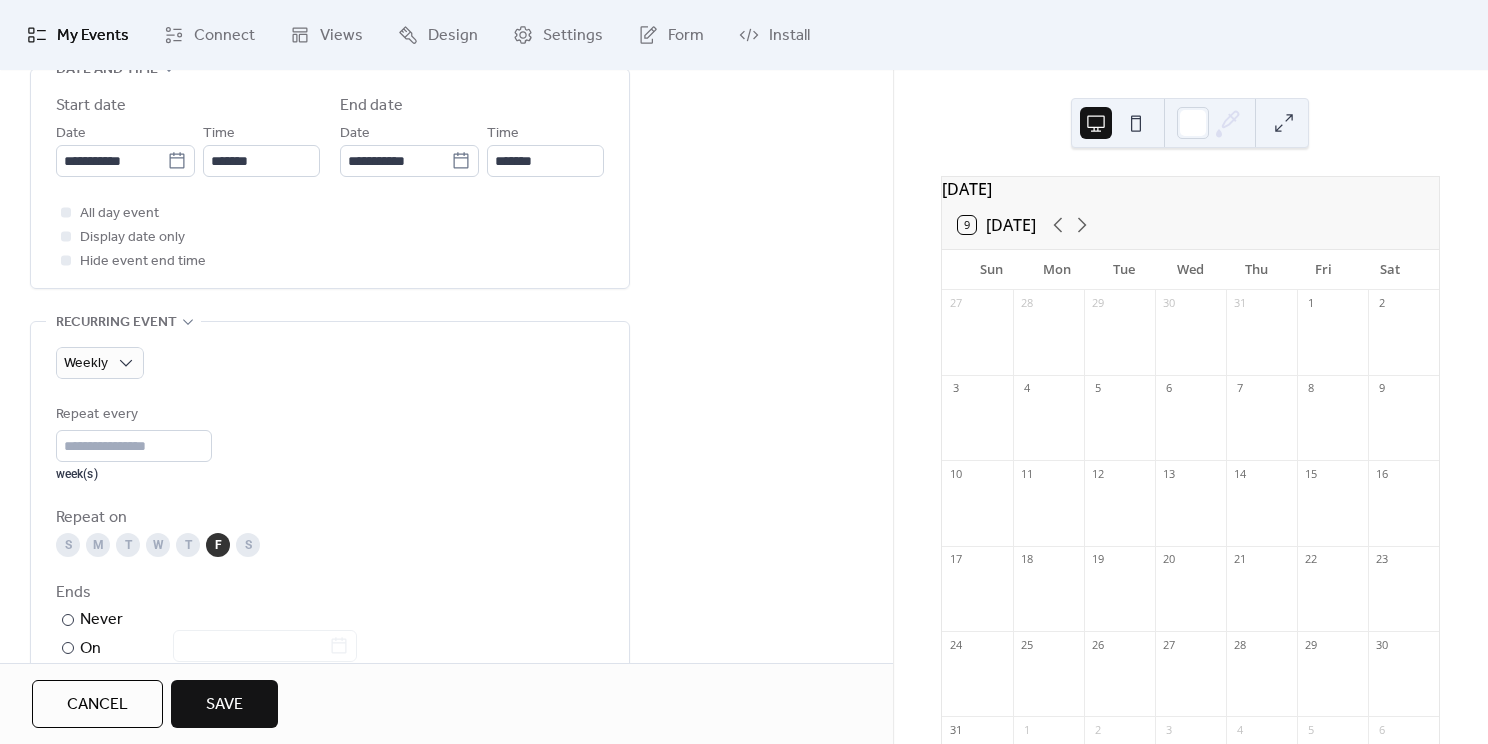 click on "Repeat every * week(s) Repeat on S M T W T F S Ends ​ Never ​ On Excluded Dates Select Date to Exclude" at bounding box center [330, 574] 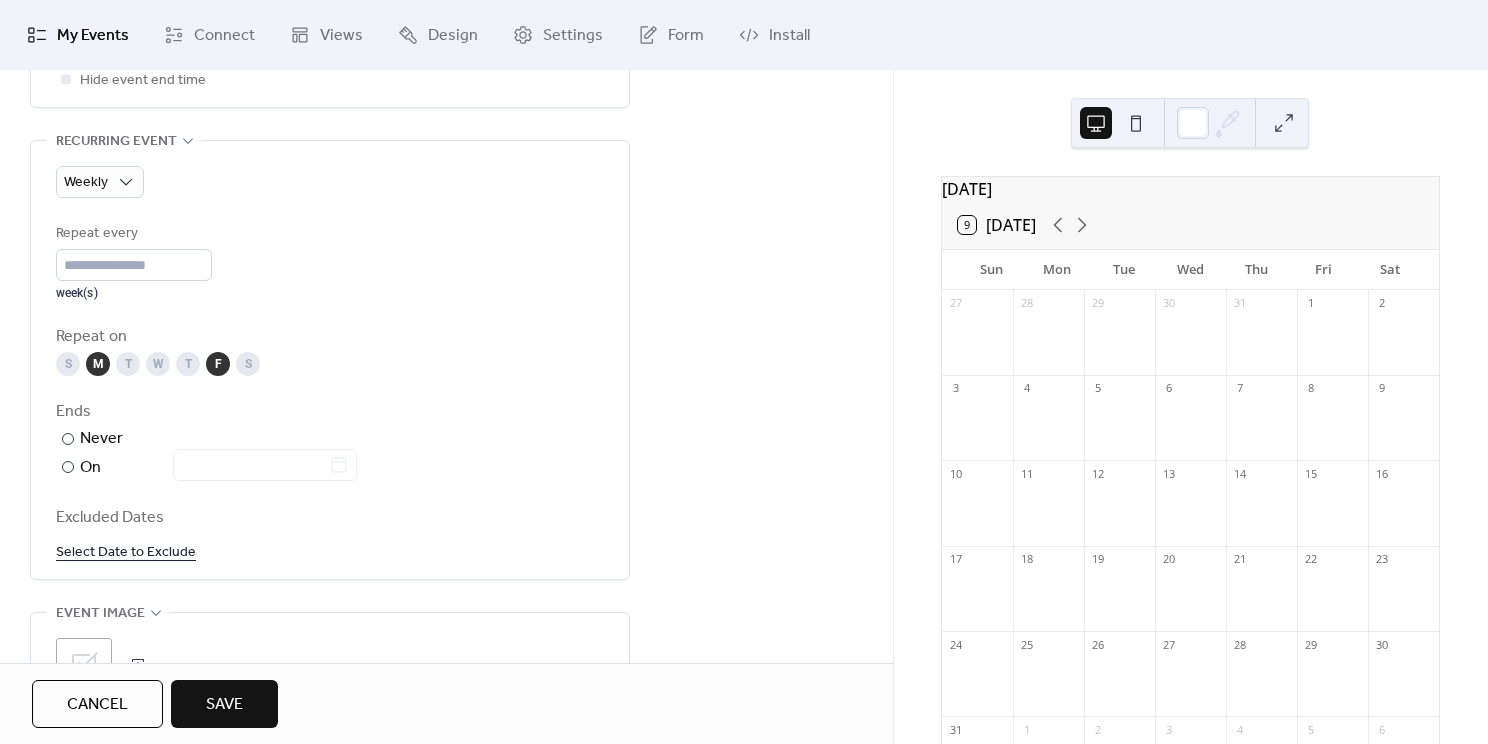 scroll, scrollTop: 890, scrollLeft: 0, axis: vertical 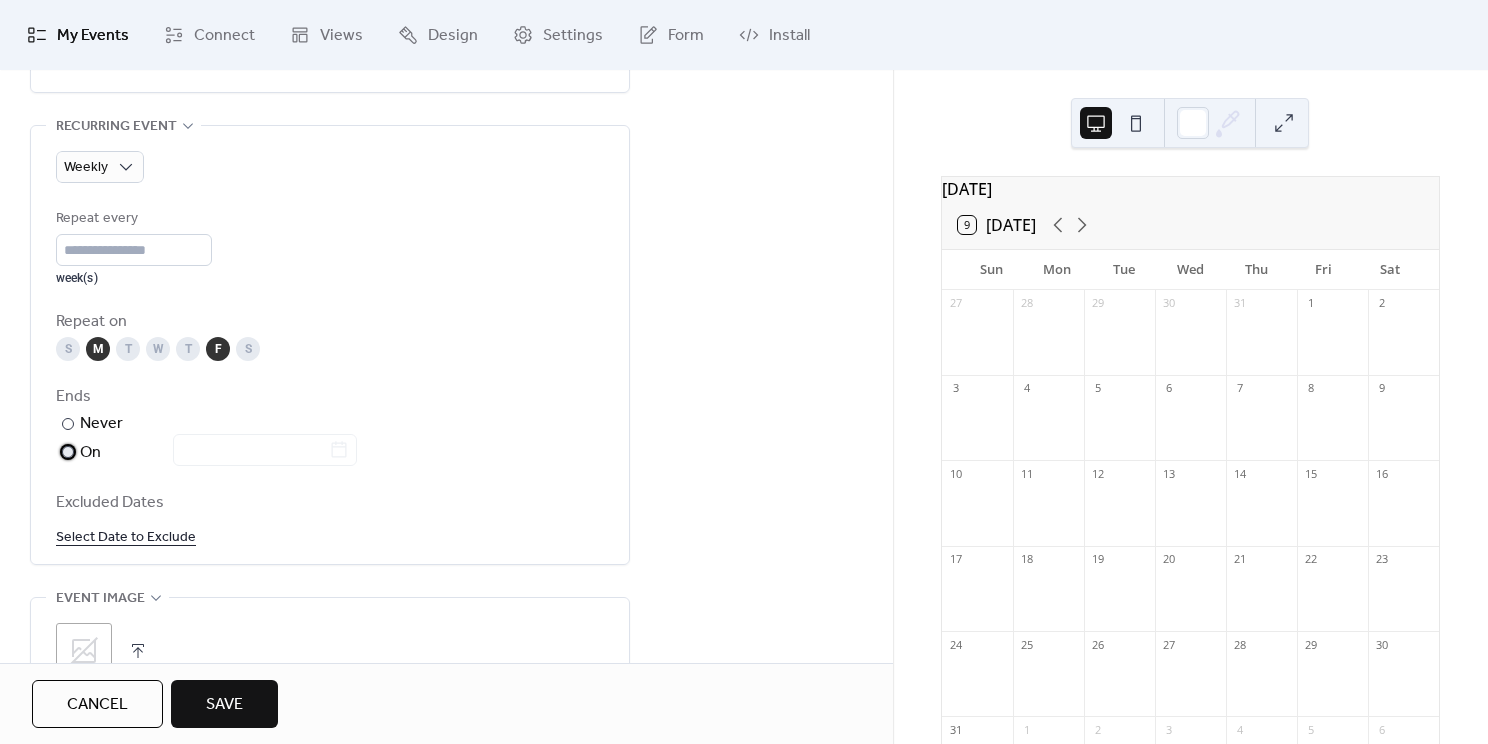 click on "On" at bounding box center [218, 453] 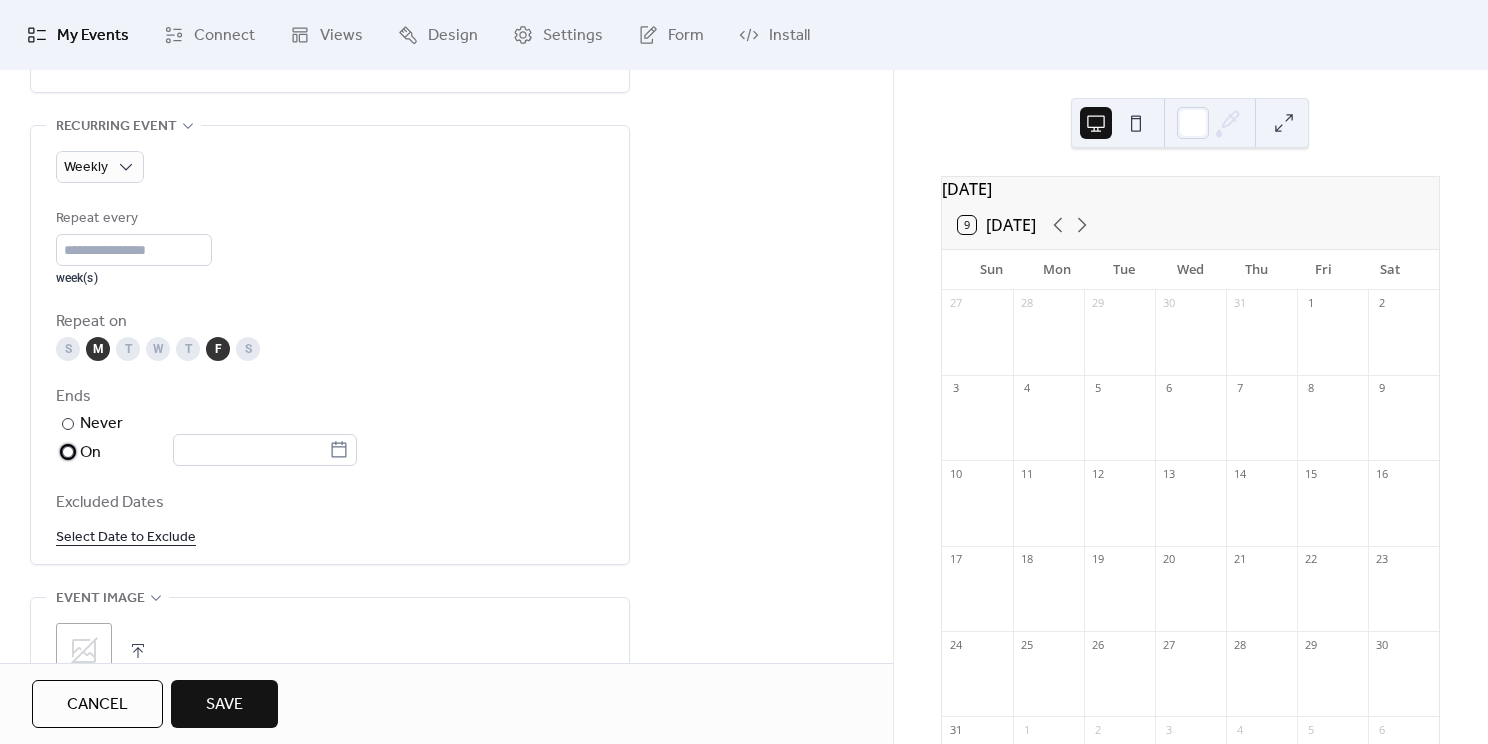 scroll, scrollTop: 118, scrollLeft: 0, axis: vertical 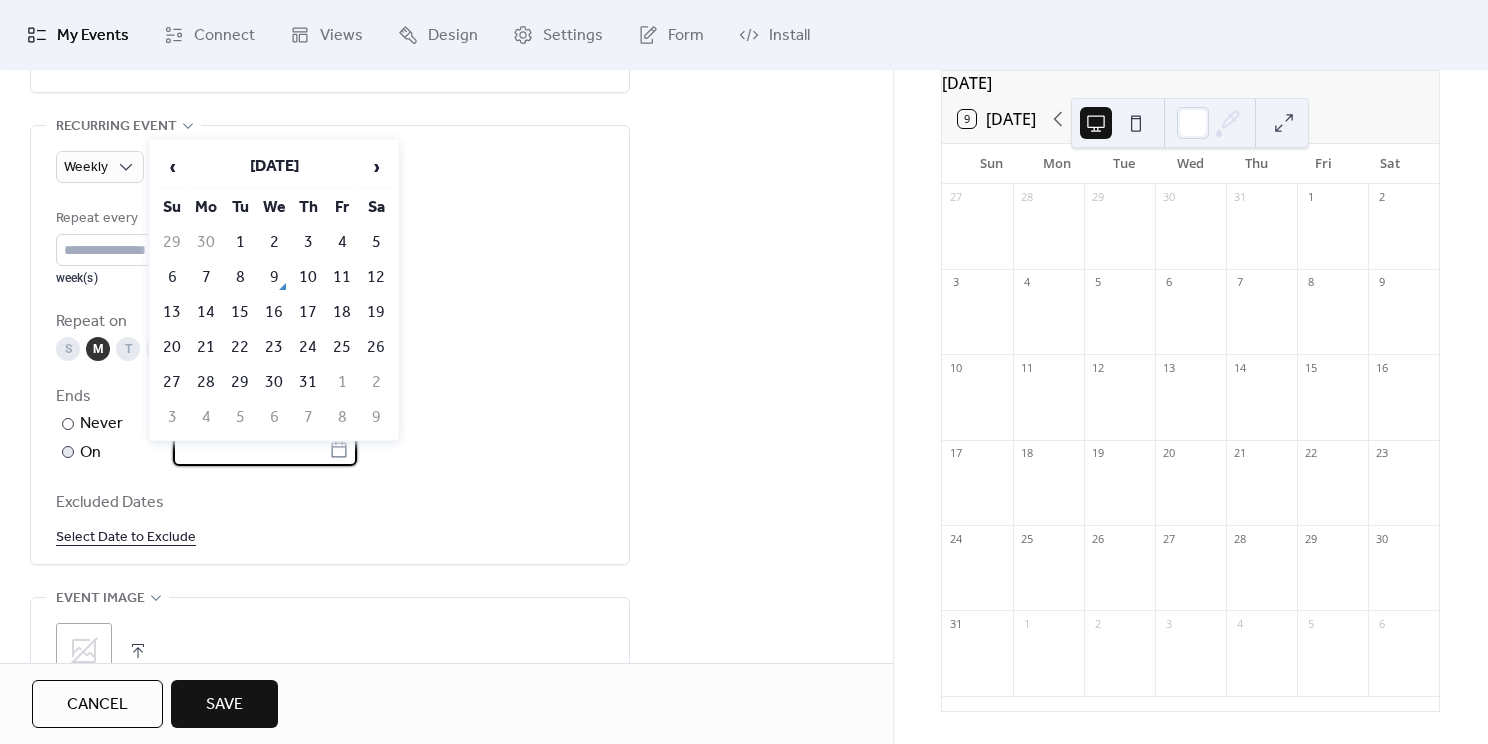 click at bounding box center (251, 450) 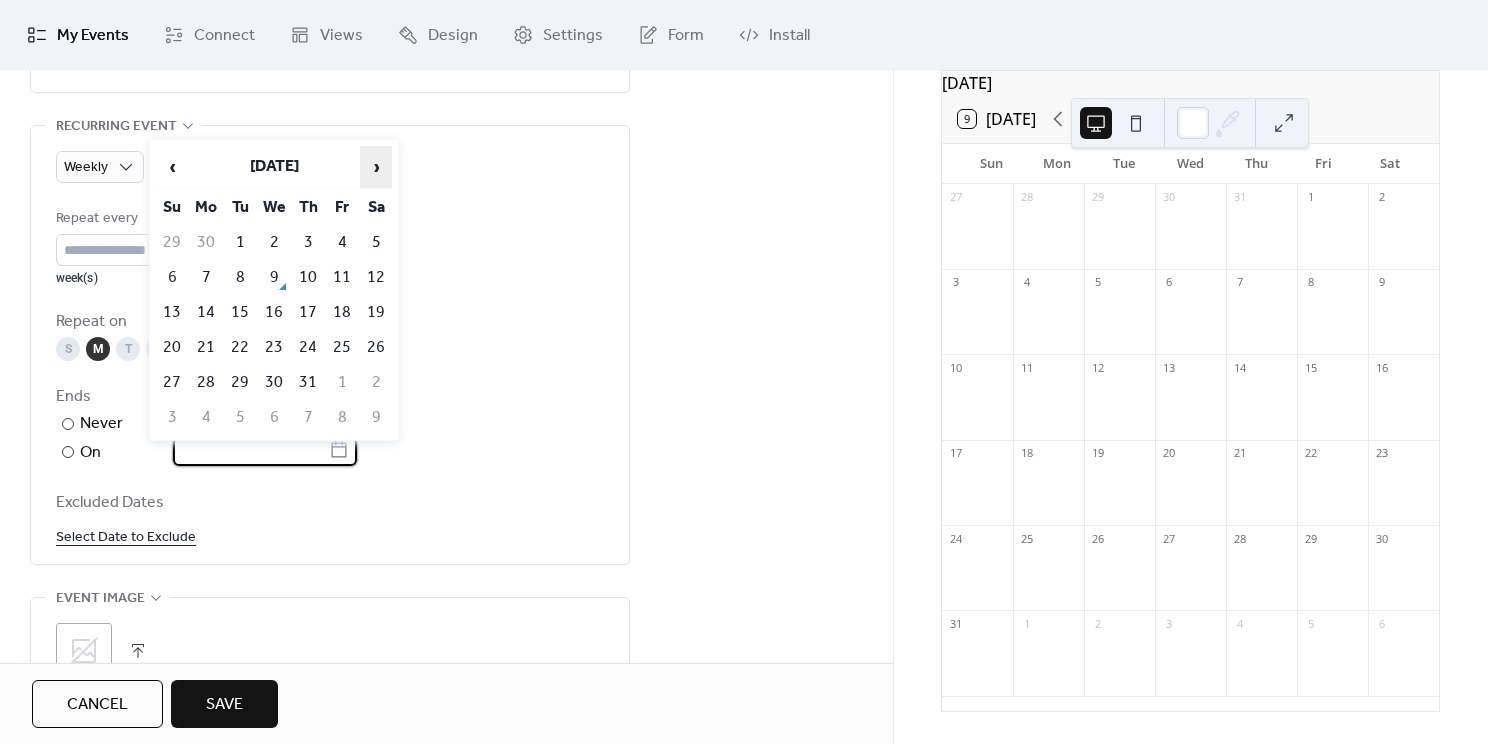 click on "›" at bounding box center [376, 167] 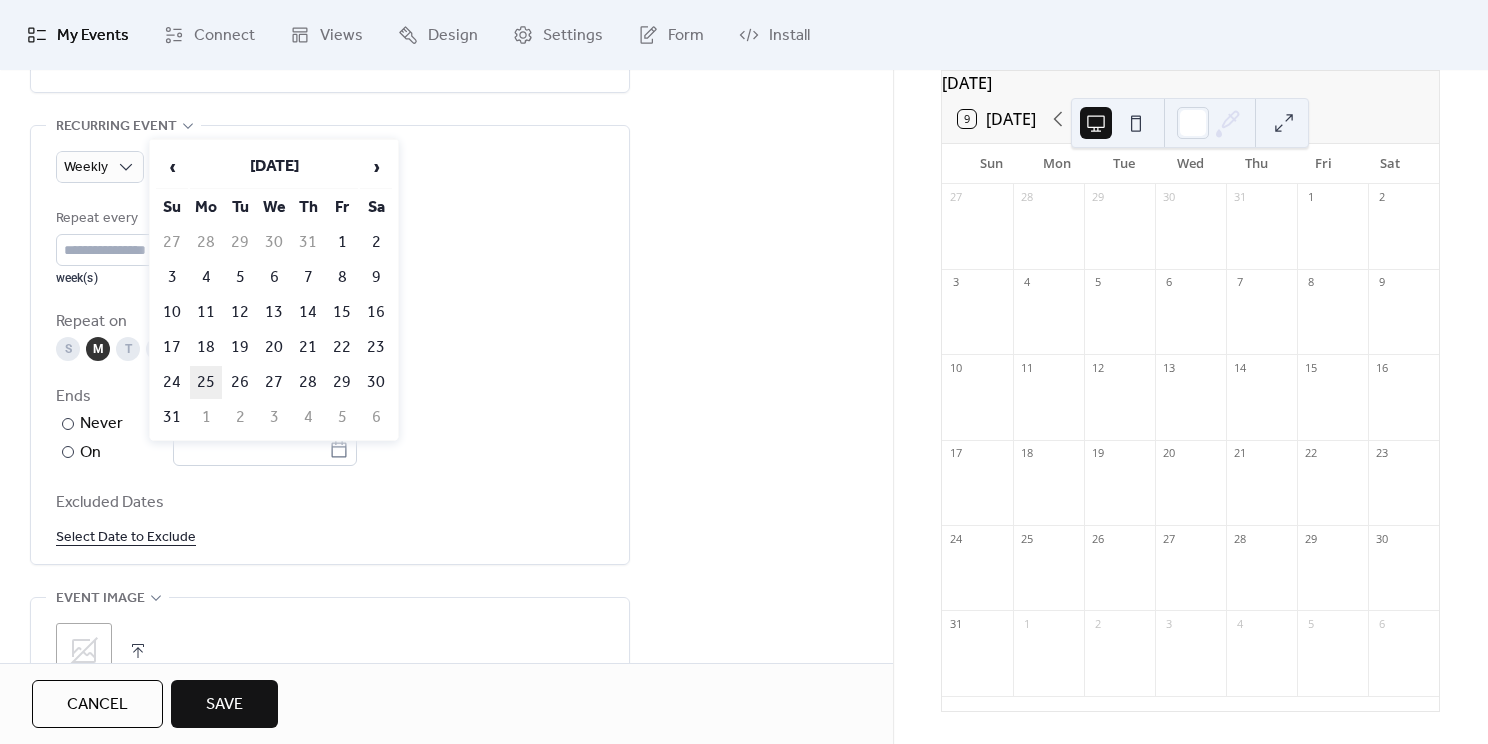 click on "25" at bounding box center [206, 382] 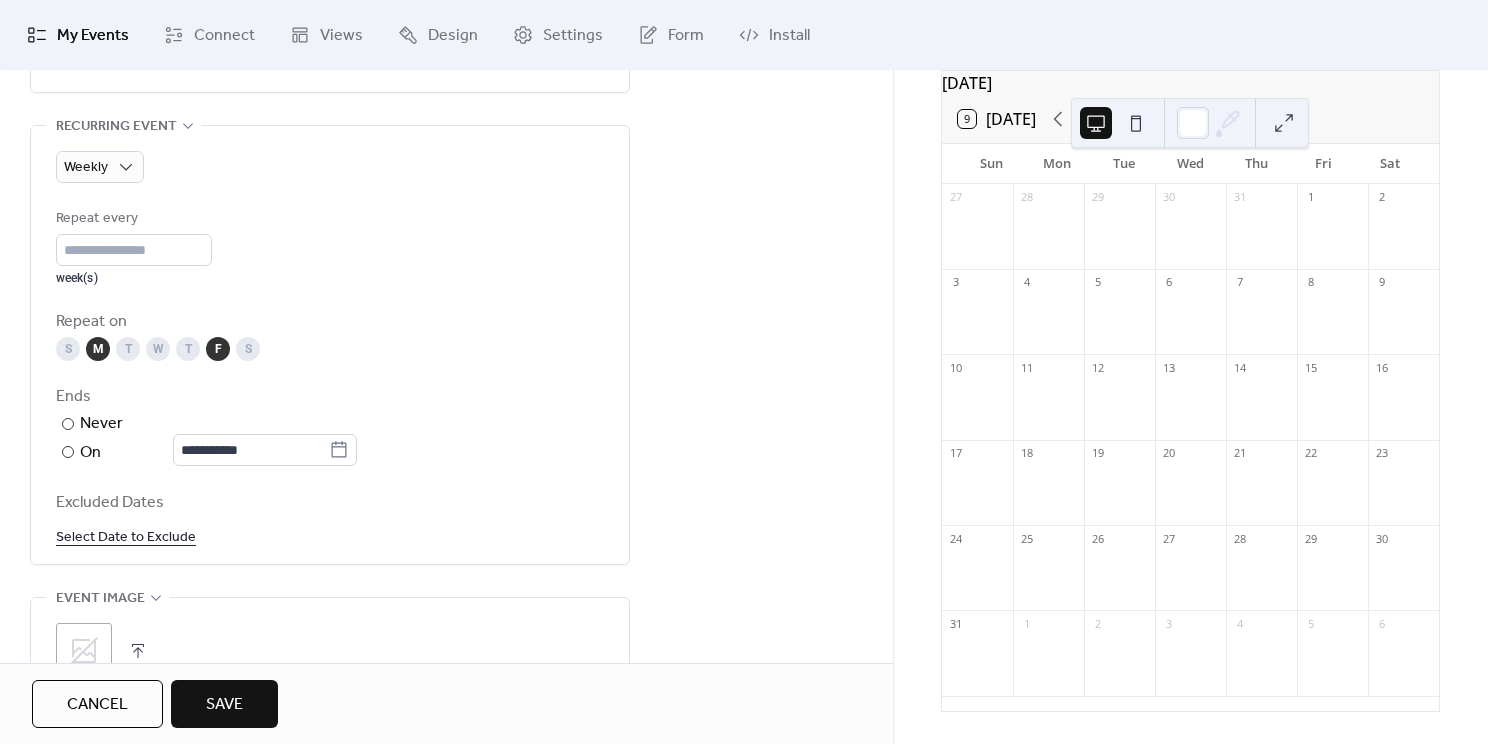 click on "Excluded Dates" at bounding box center (330, 503) 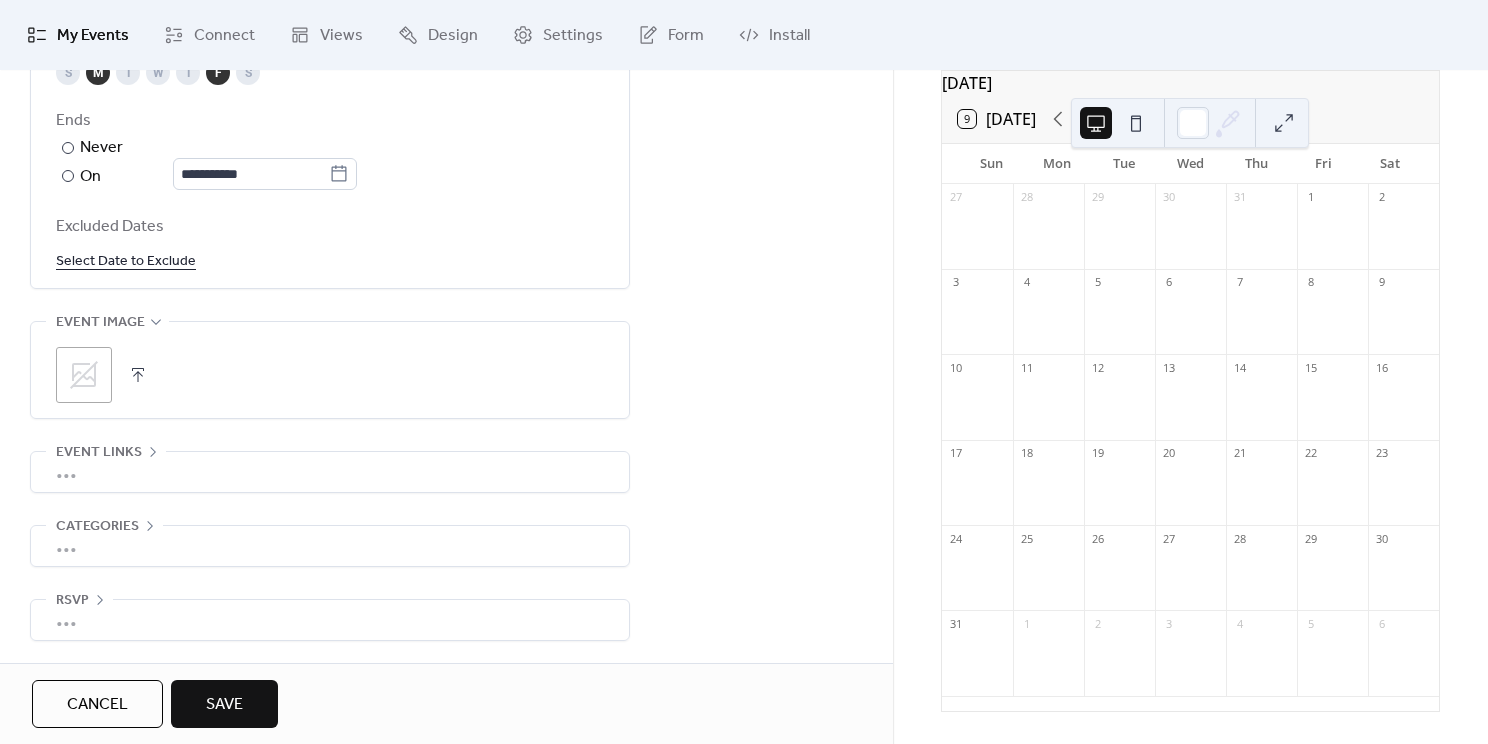 click on "•••" at bounding box center (330, 472) 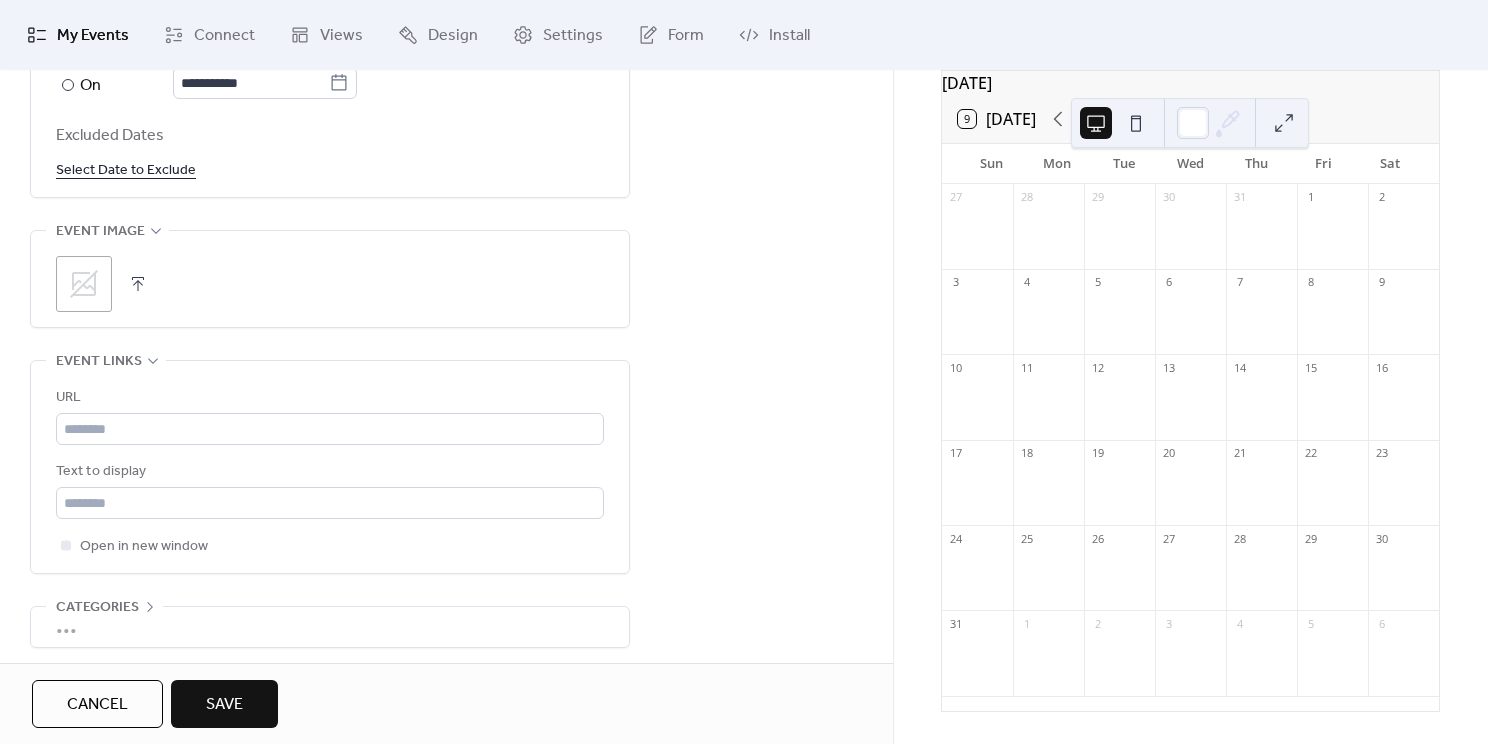 scroll, scrollTop: 1298, scrollLeft: 0, axis: vertical 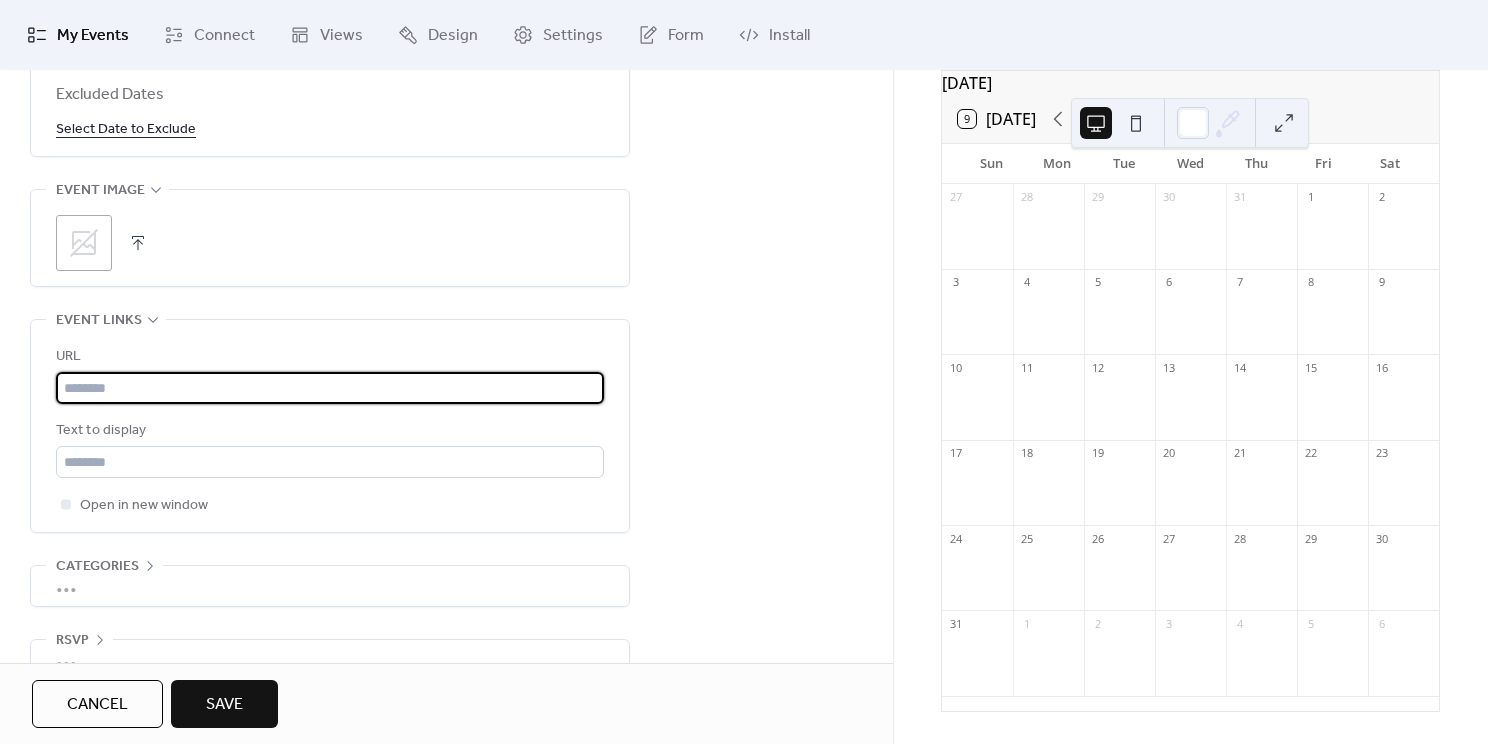 click at bounding box center (330, 388) 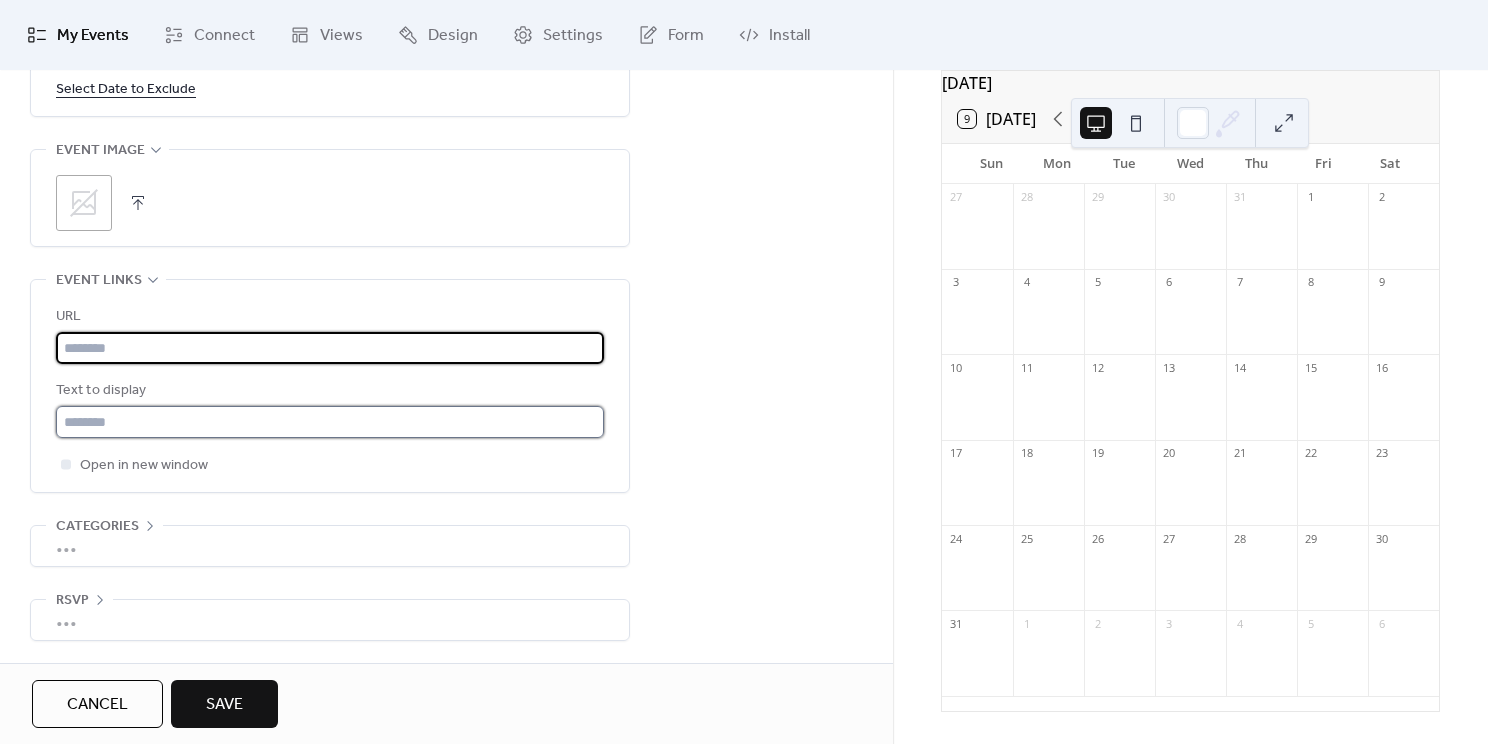 click at bounding box center [330, 422] 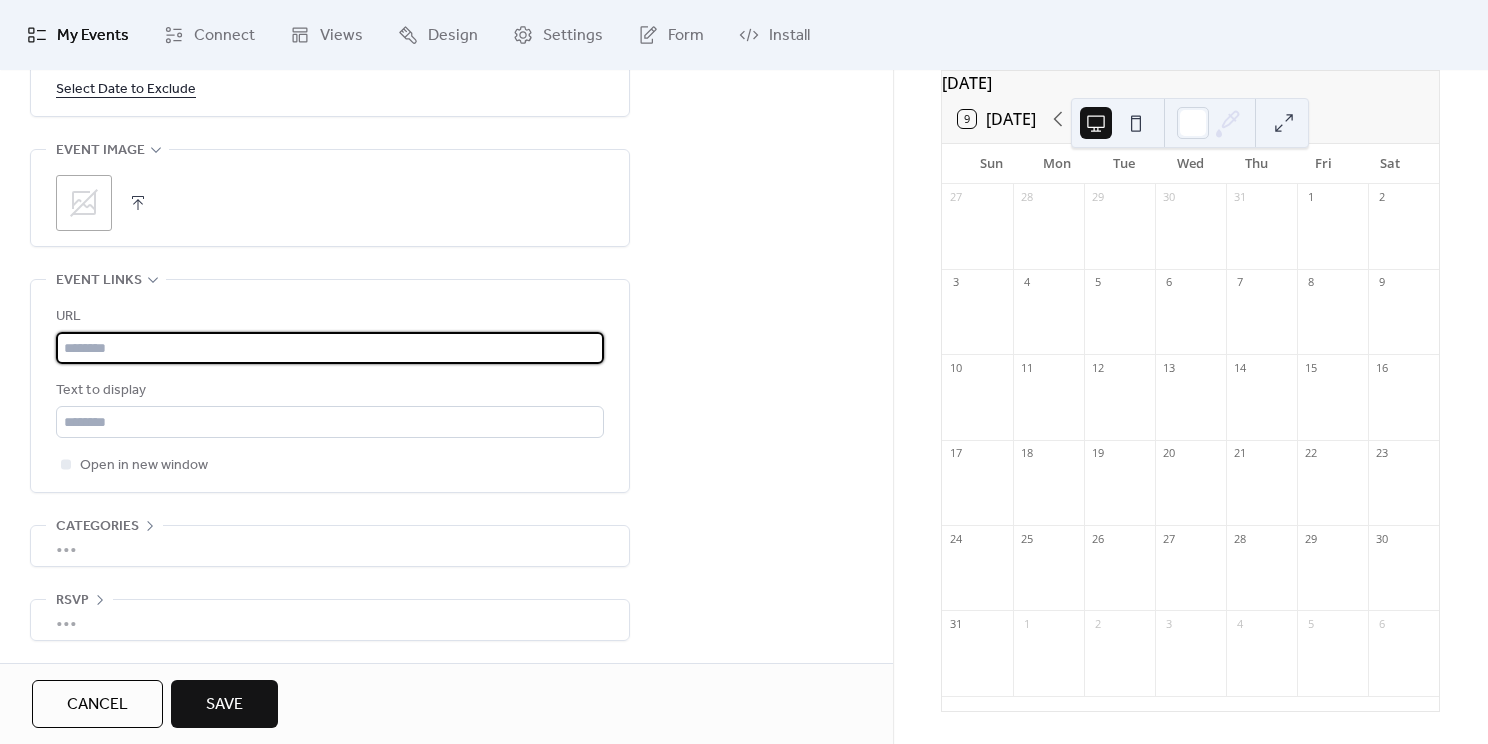 click at bounding box center [330, 348] 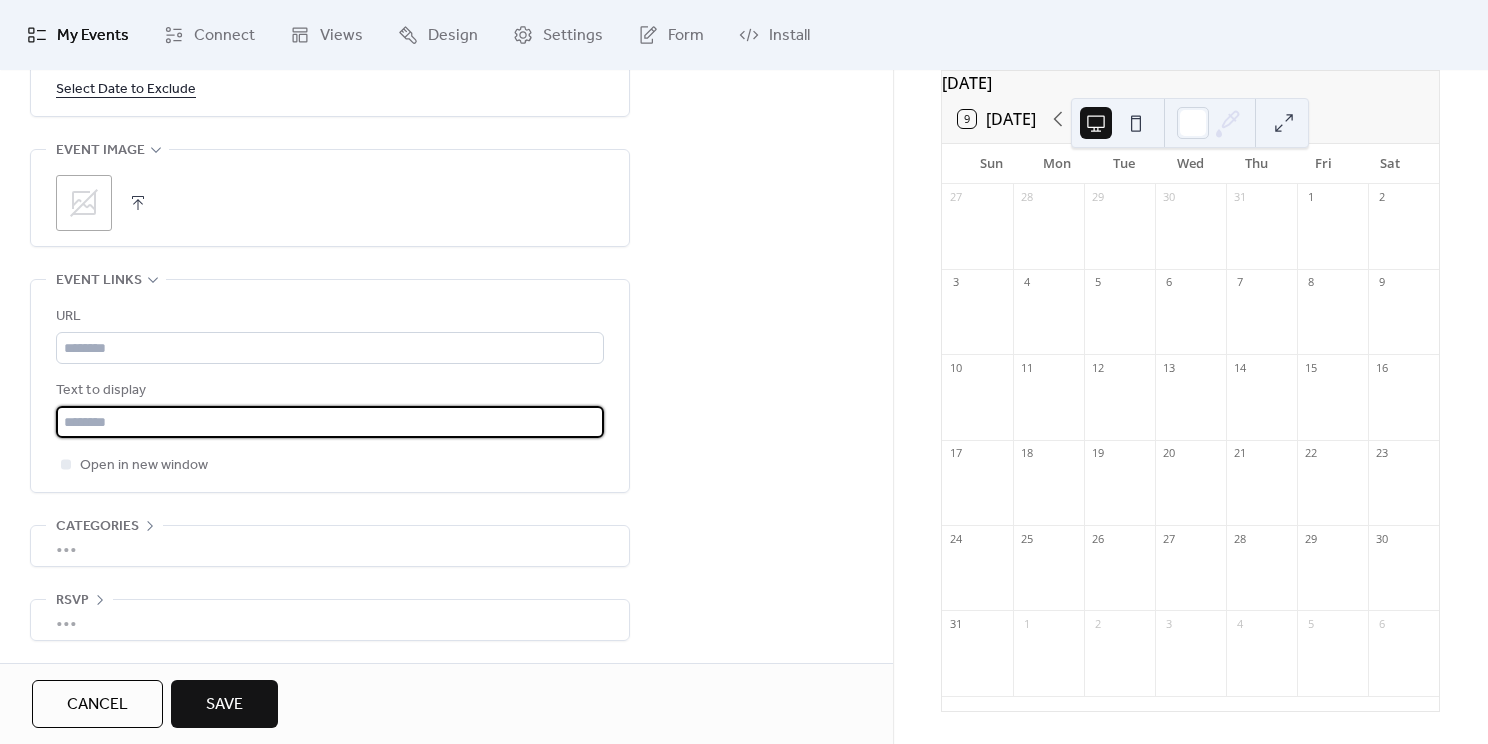 click at bounding box center (330, 422) 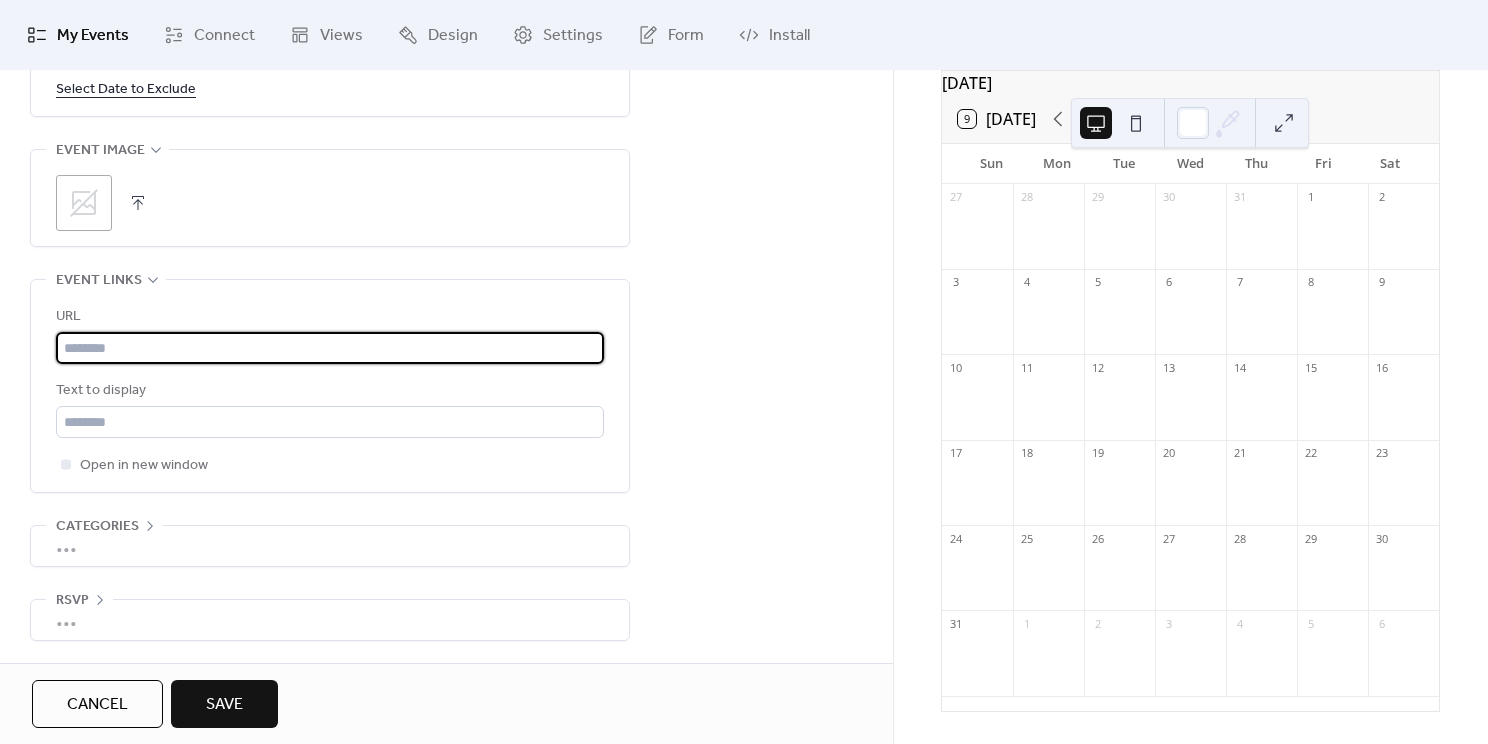 click at bounding box center (330, 348) 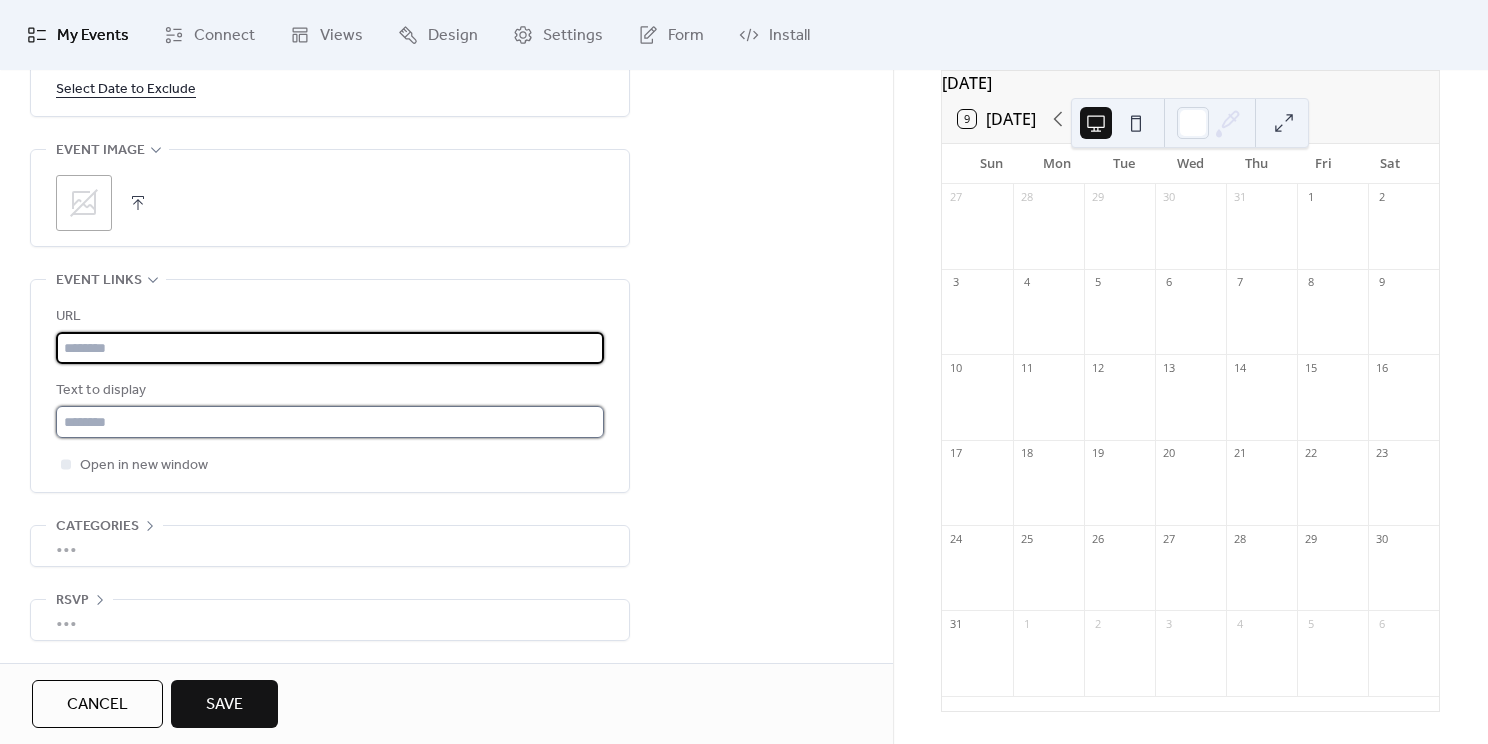 click at bounding box center (330, 422) 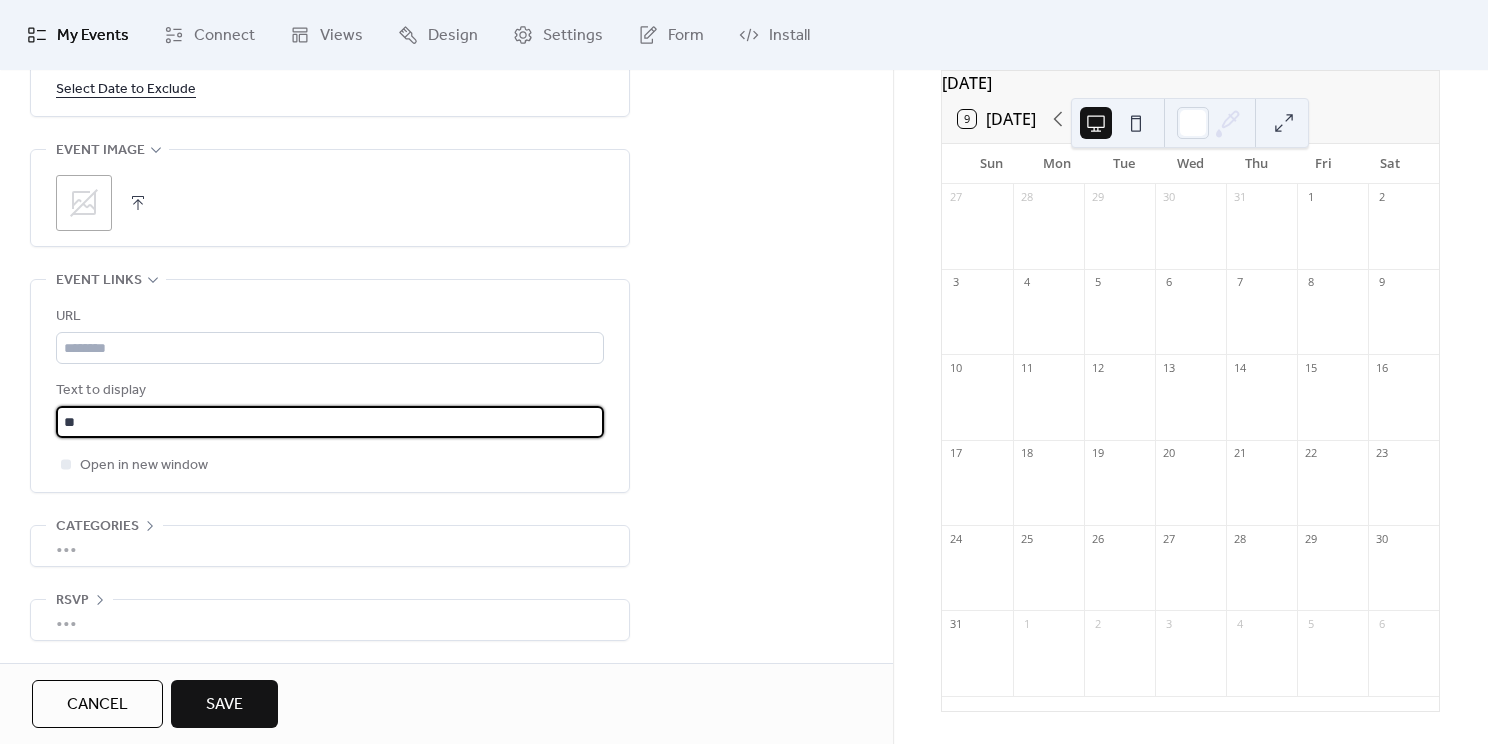 type on "*" 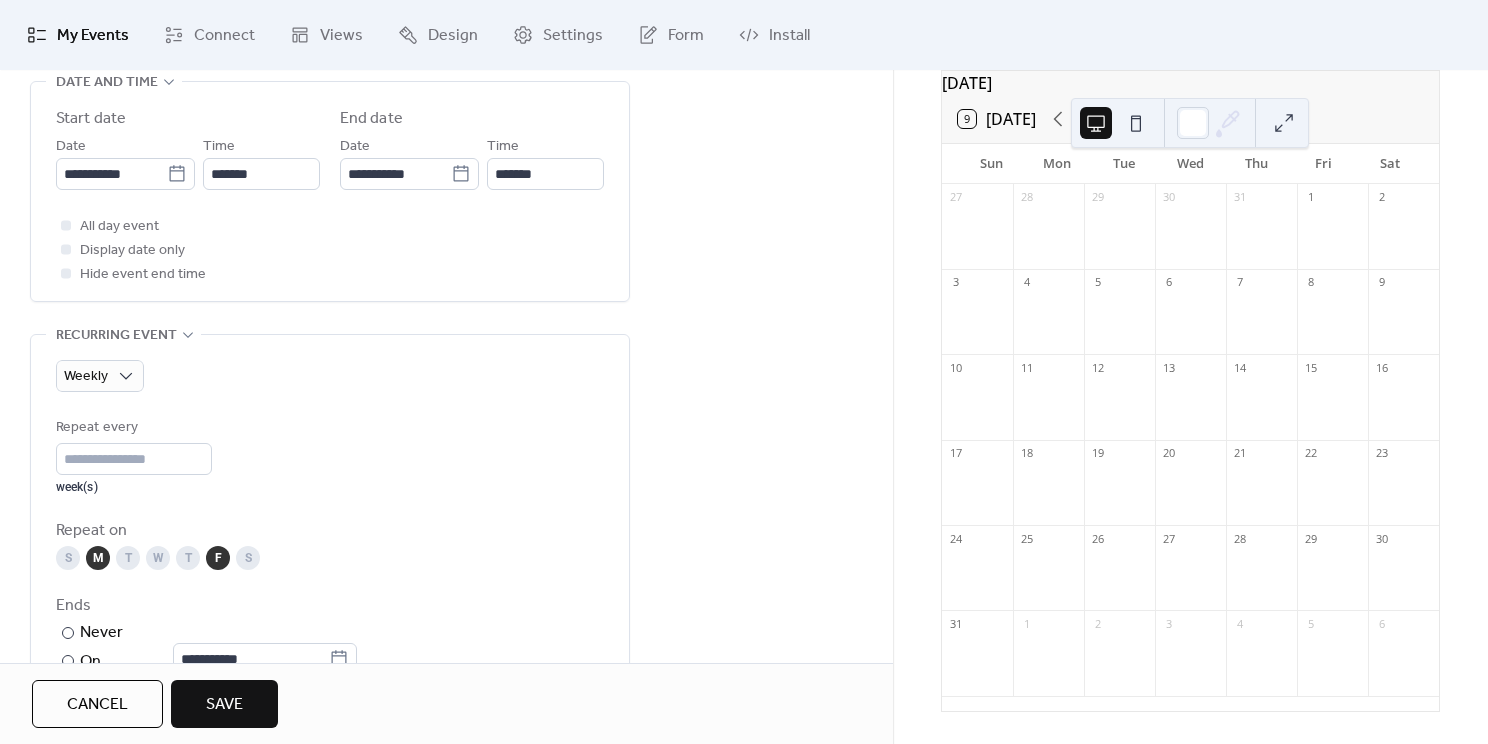 scroll, scrollTop: 1297, scrollLeft: 0, axis: vertical 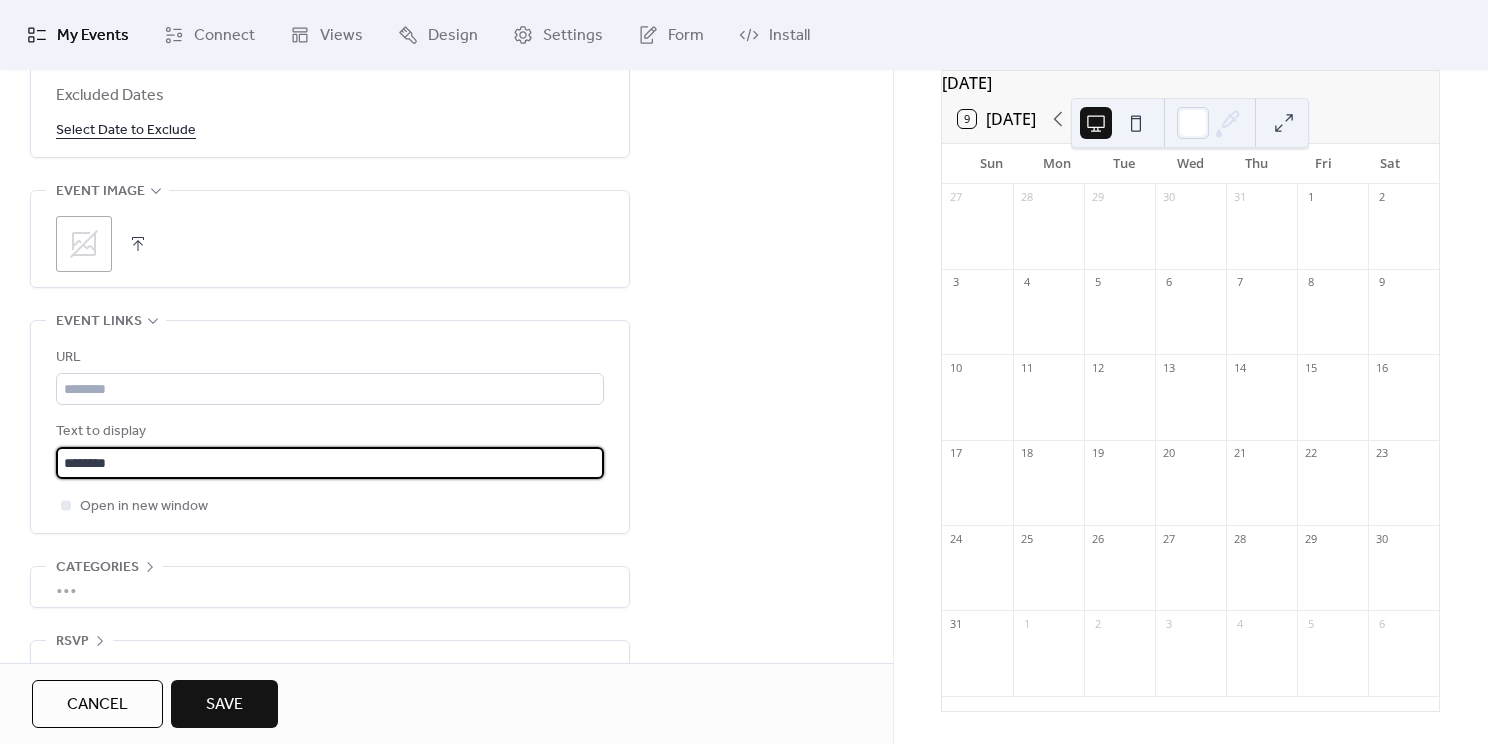 type on "********" 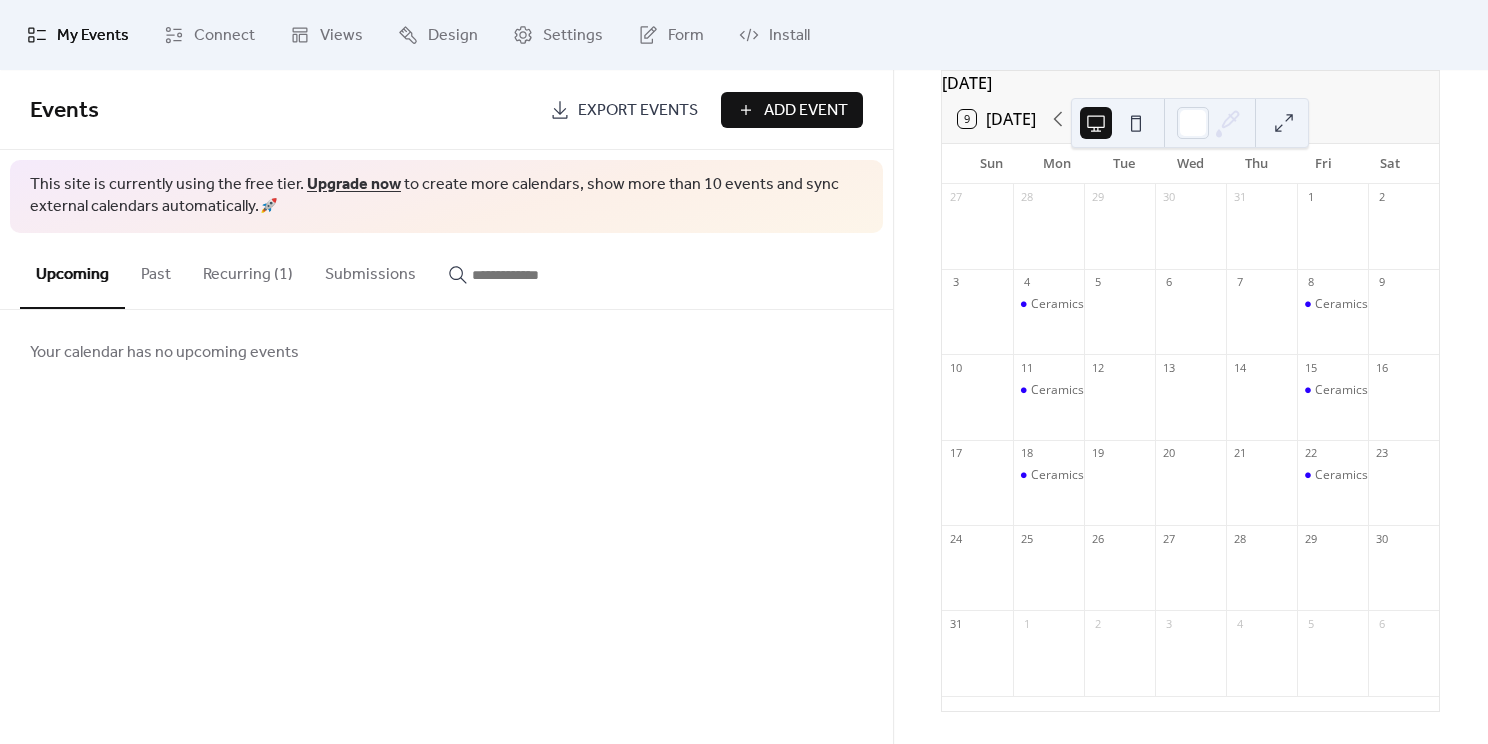 click at bounding box center [1136, 123] 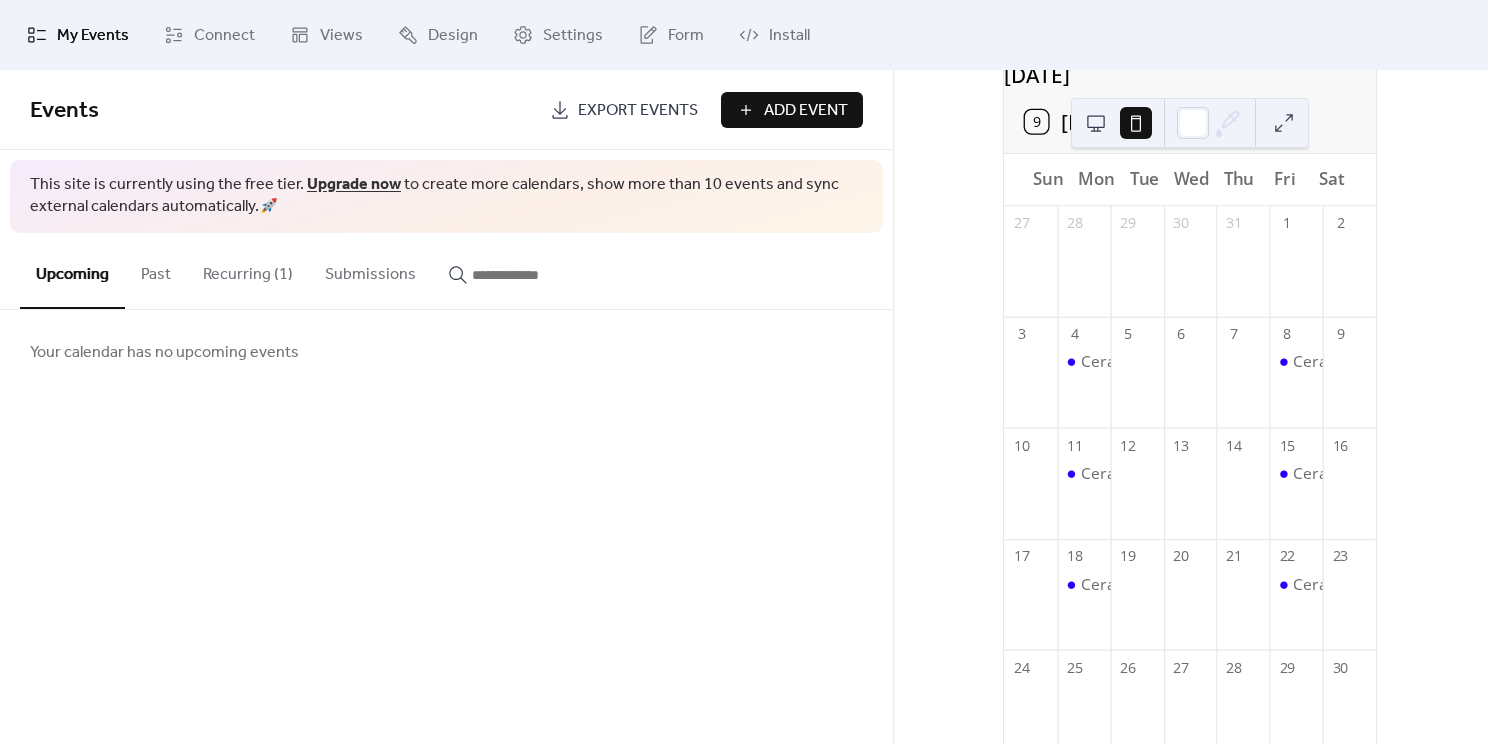 scroll, scrollTop: 0, scrollLeft: 0, axis: both 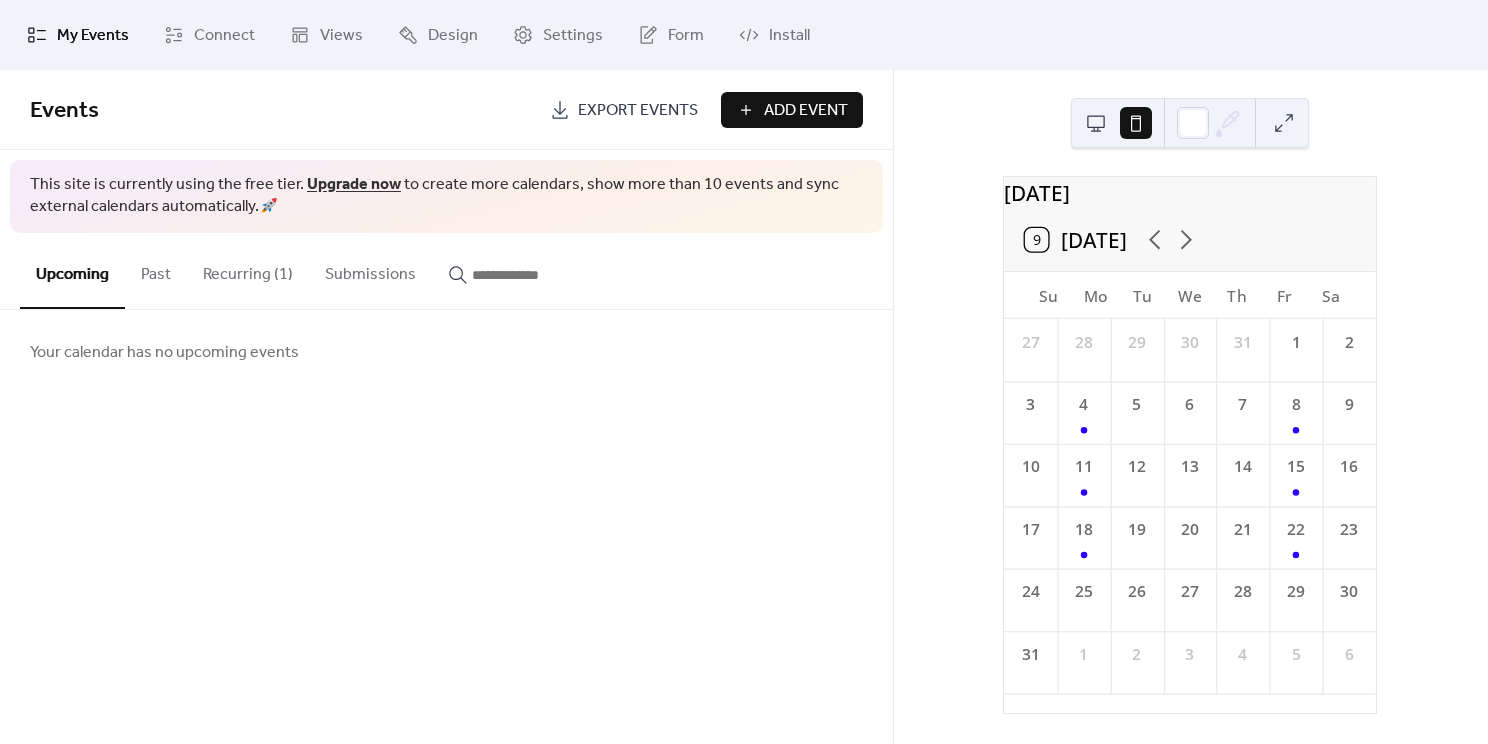click at bounding box center [1096, 123] 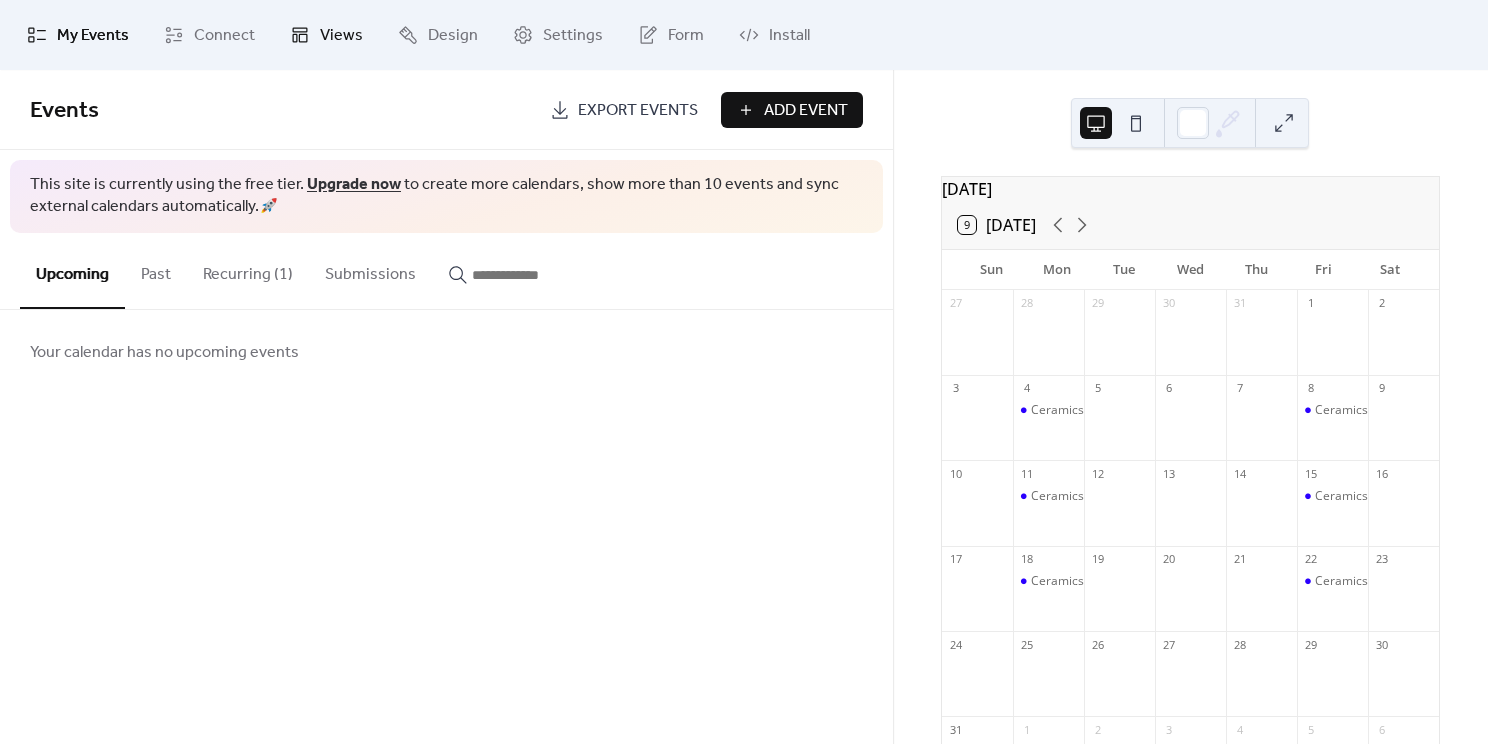 click on "Views" at bounding box center (341, 36) 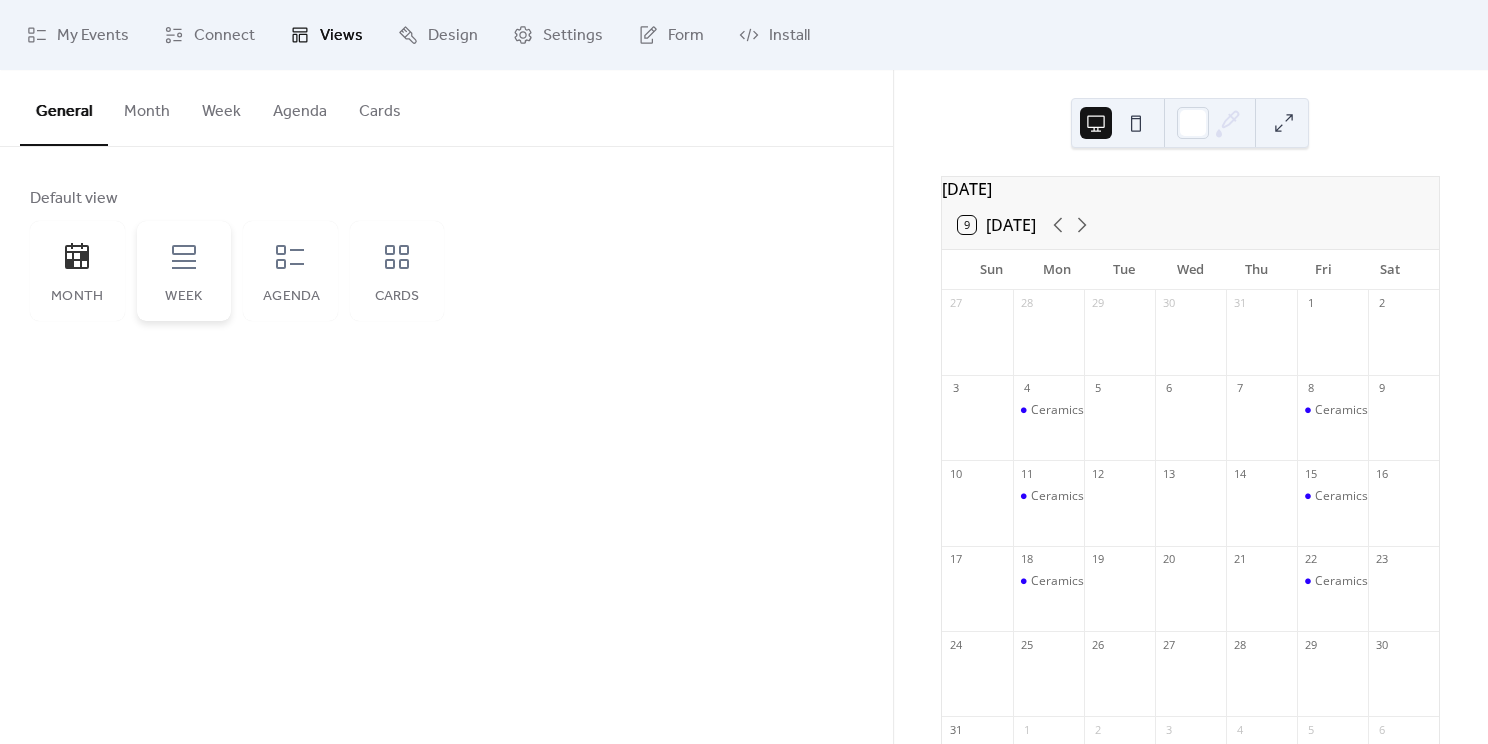 click on "Week" at bounding box center (184, 271) 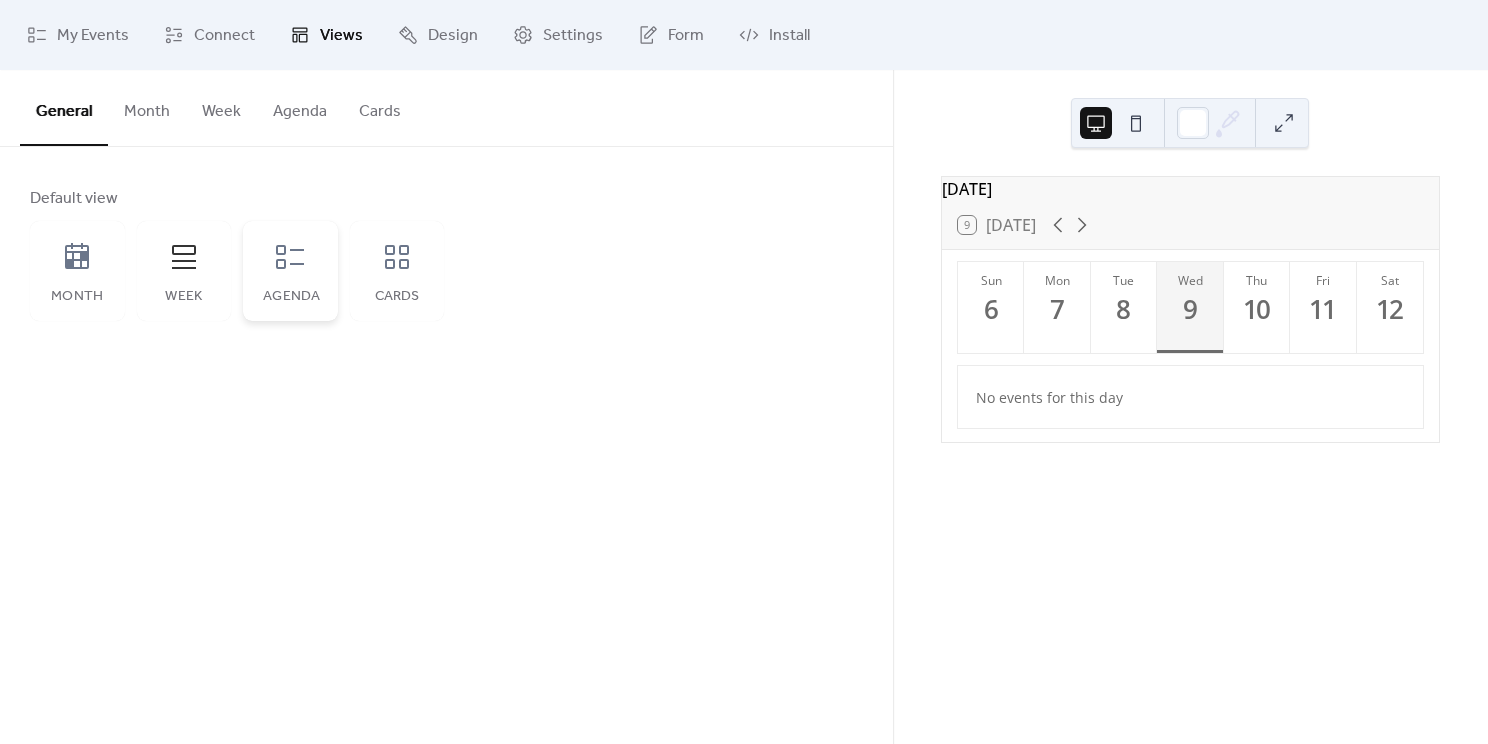 click 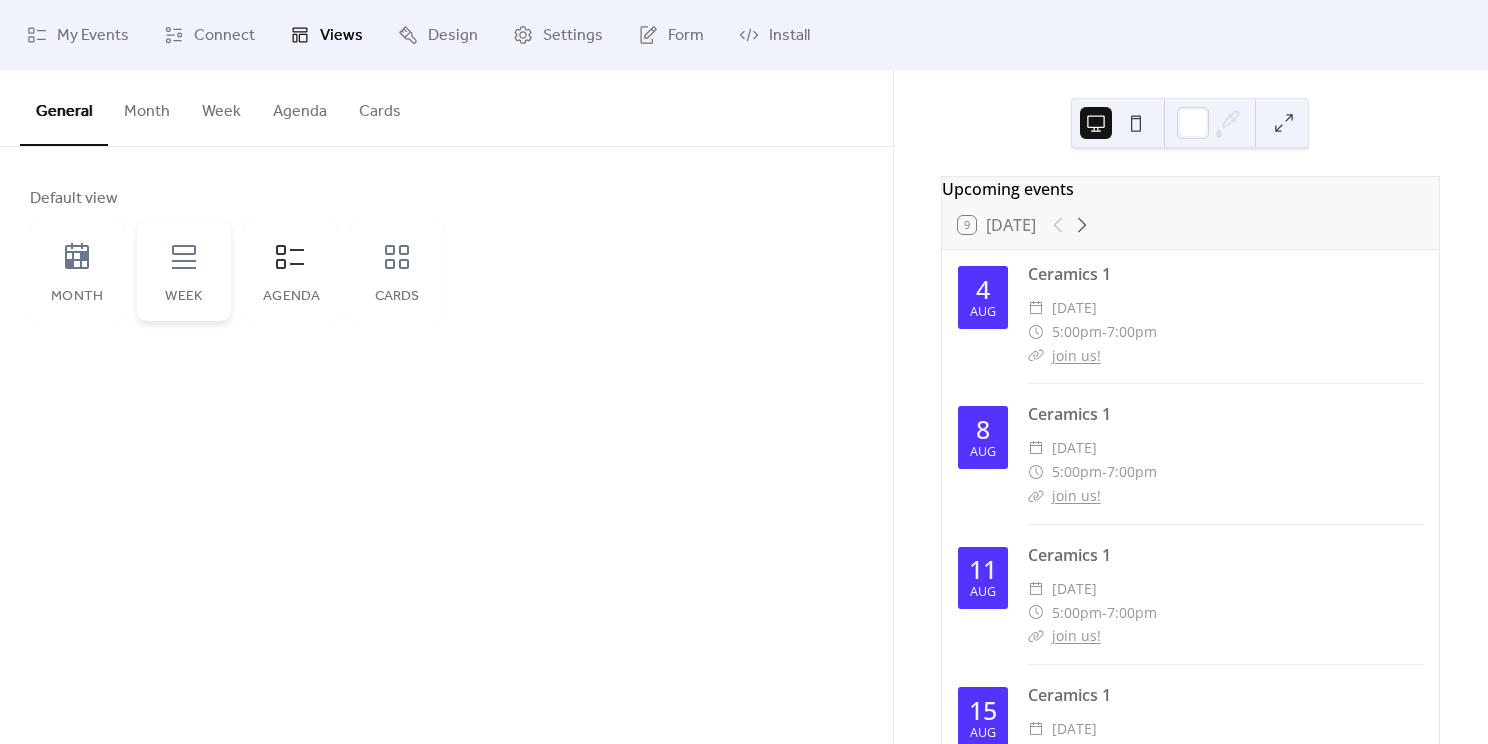 click on "Week" at bounding box center [184, 271] 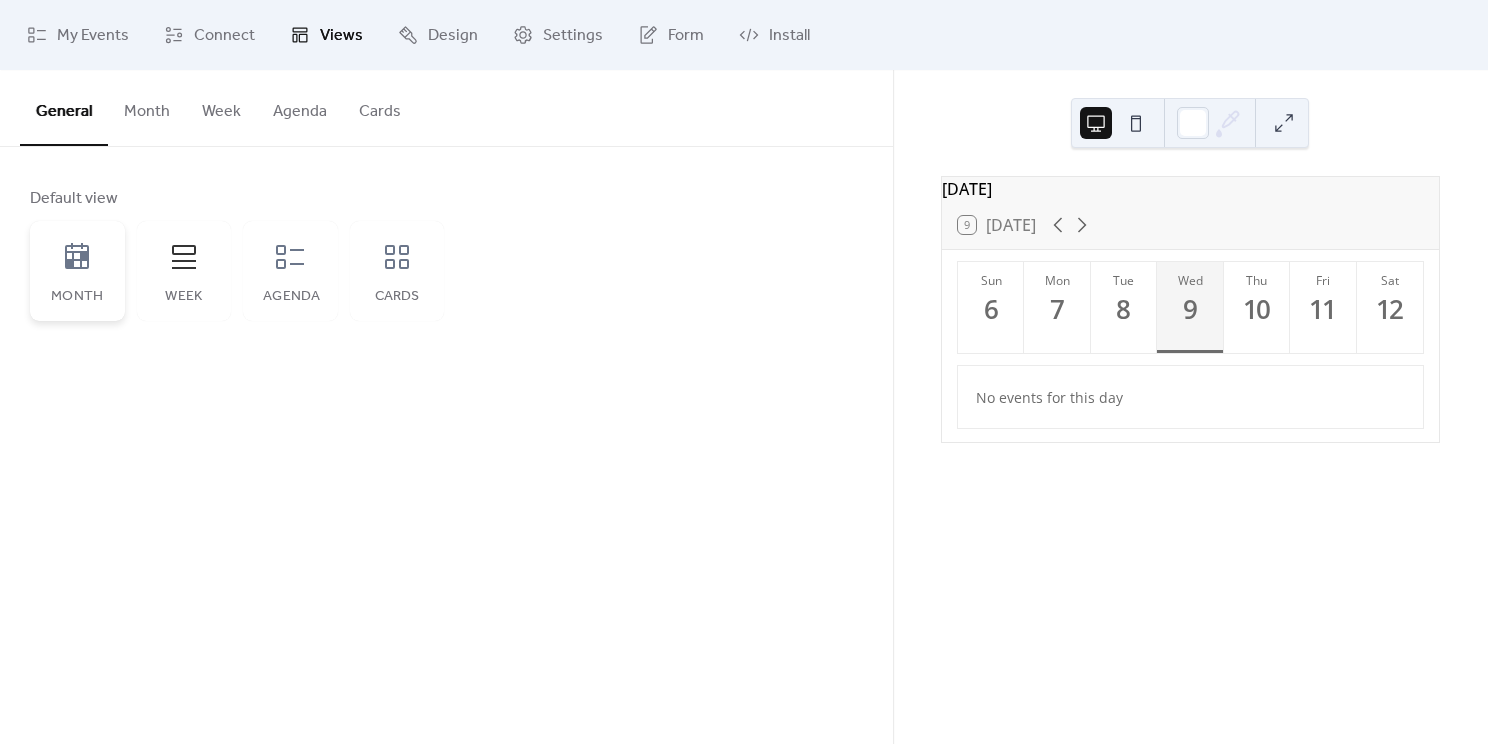 click 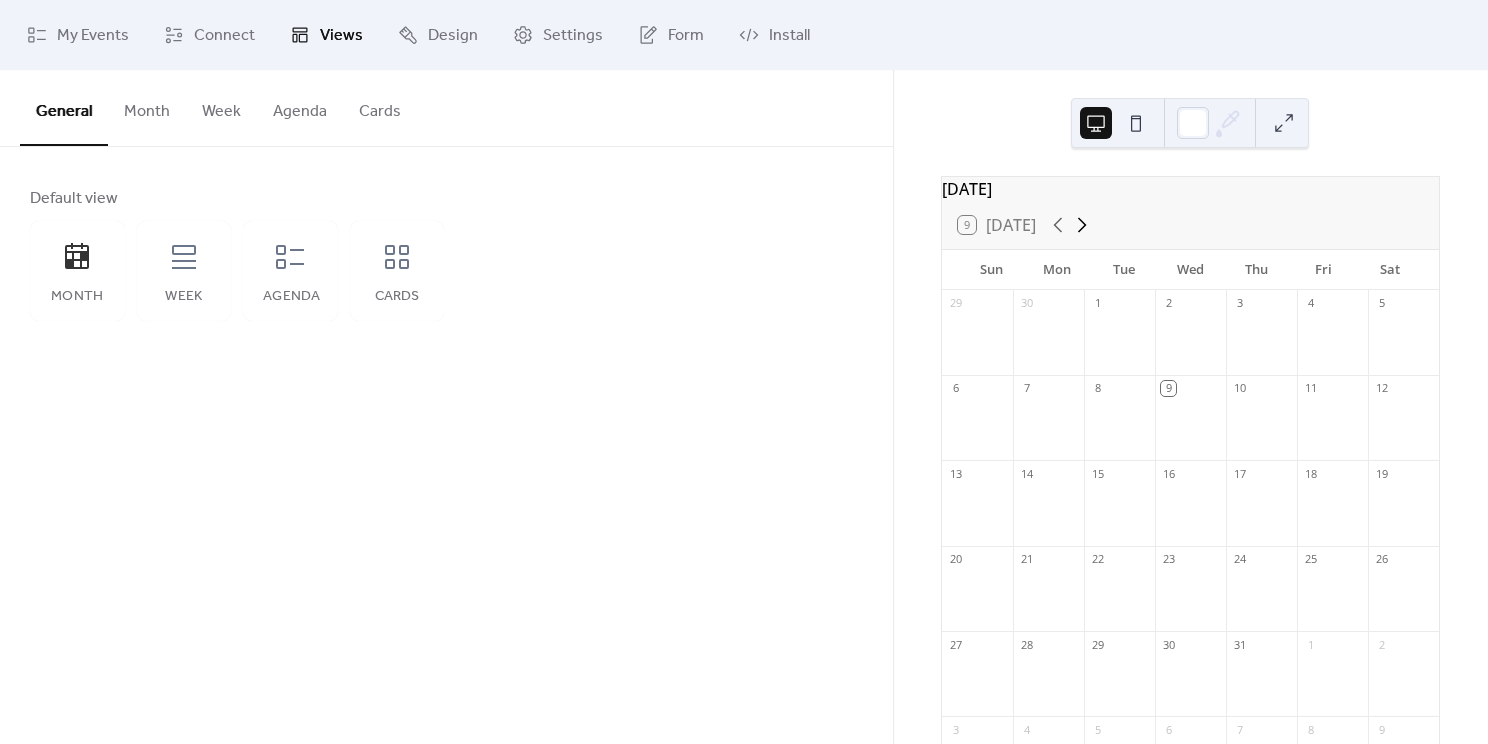 click 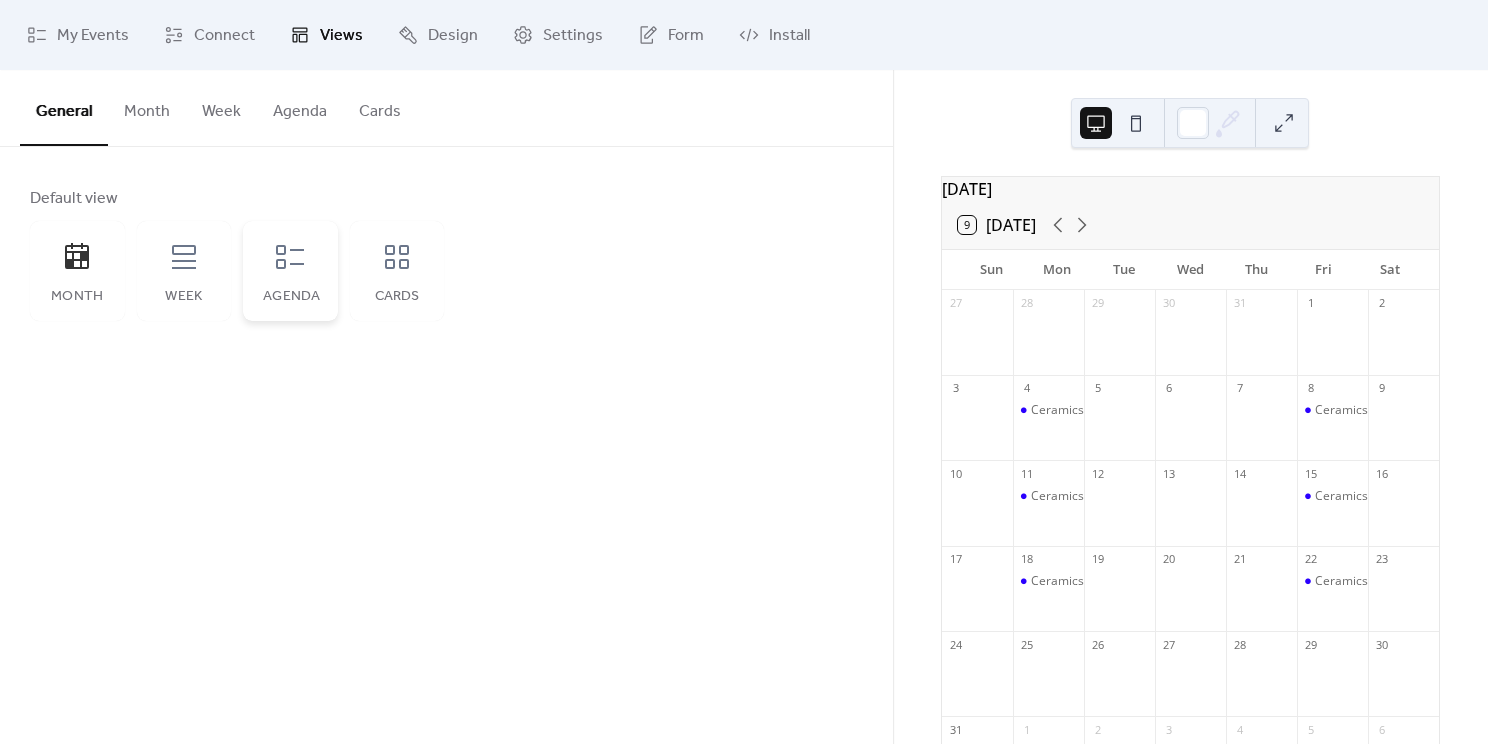 click on "Agenda" at bounding box center [290, 271] 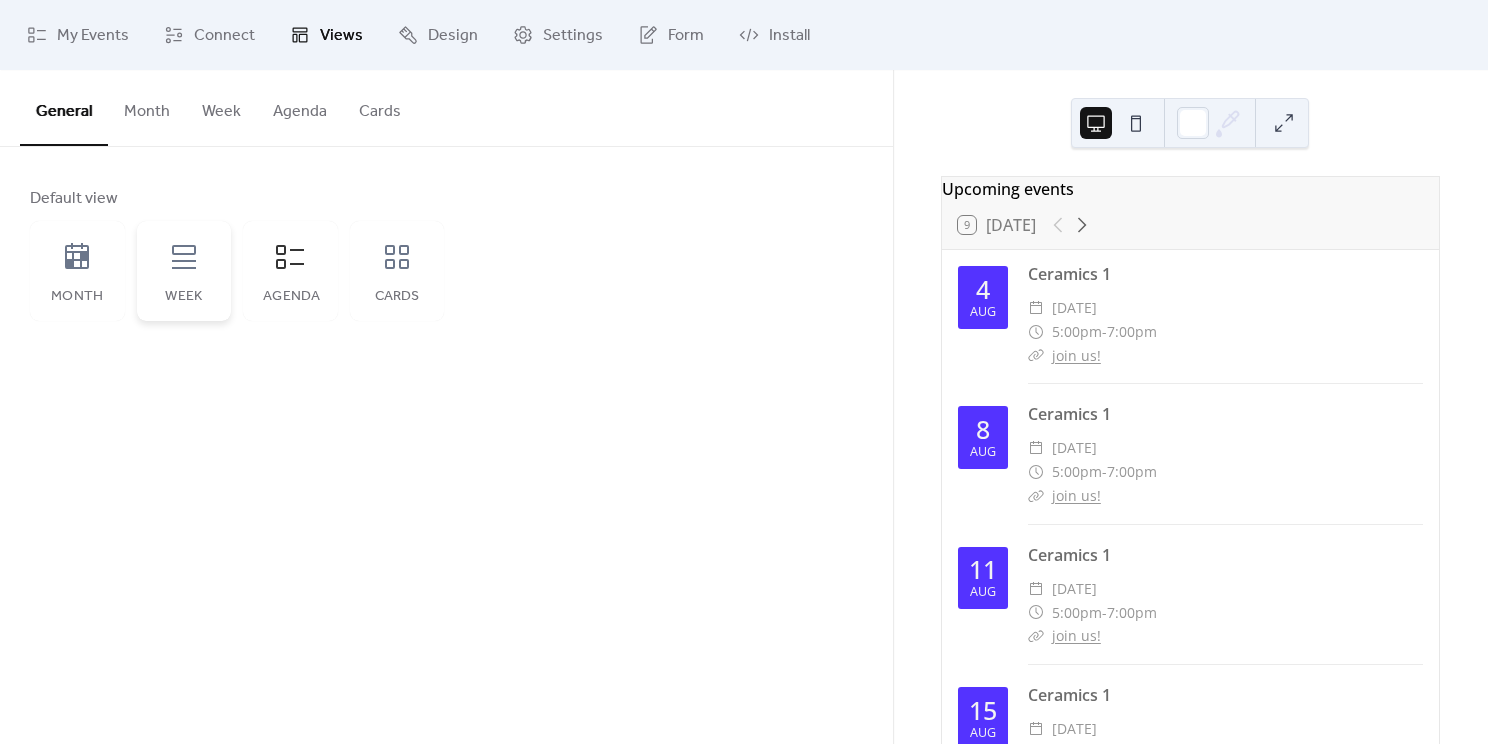 click on "Week" at bounding box center [184, 271] 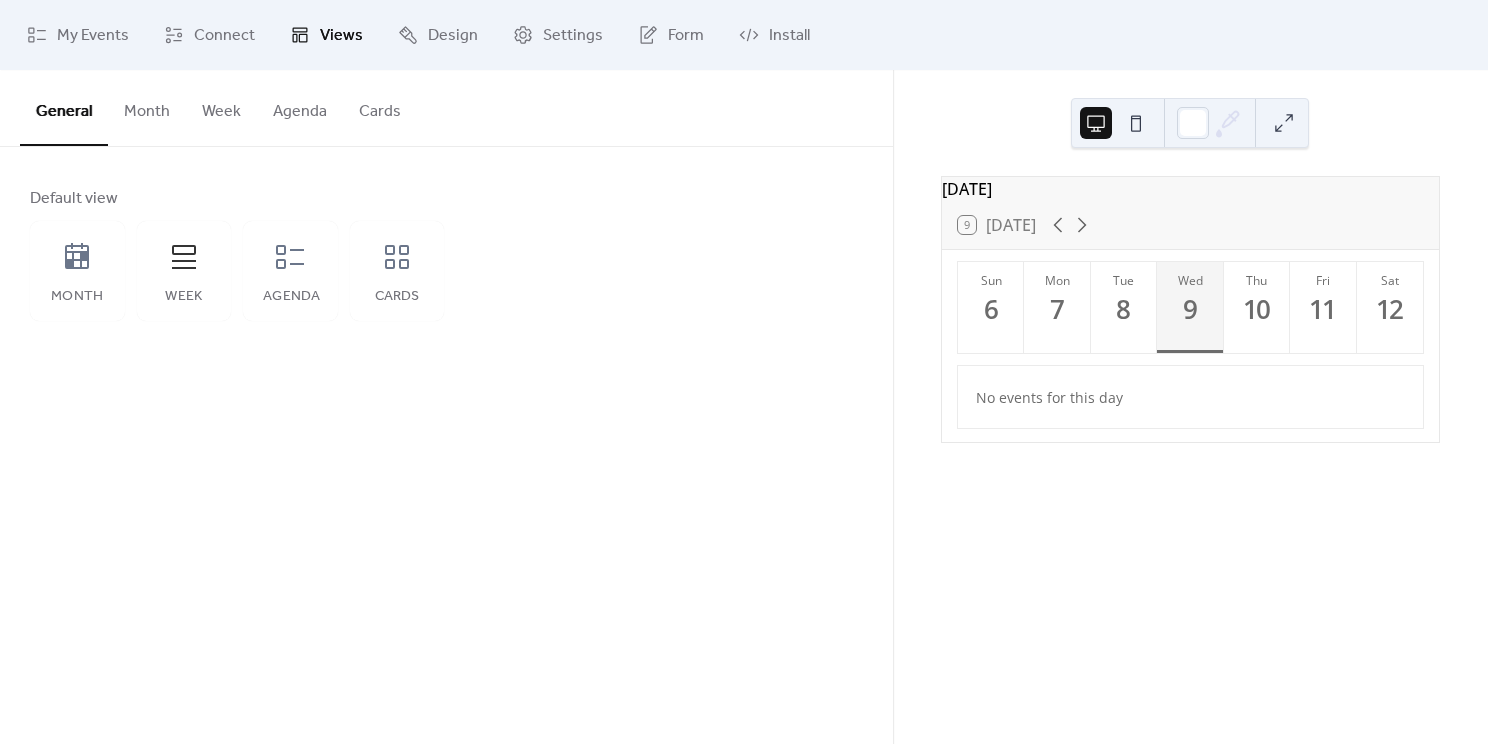 click on "Default view" at bounding box center (444, 199) 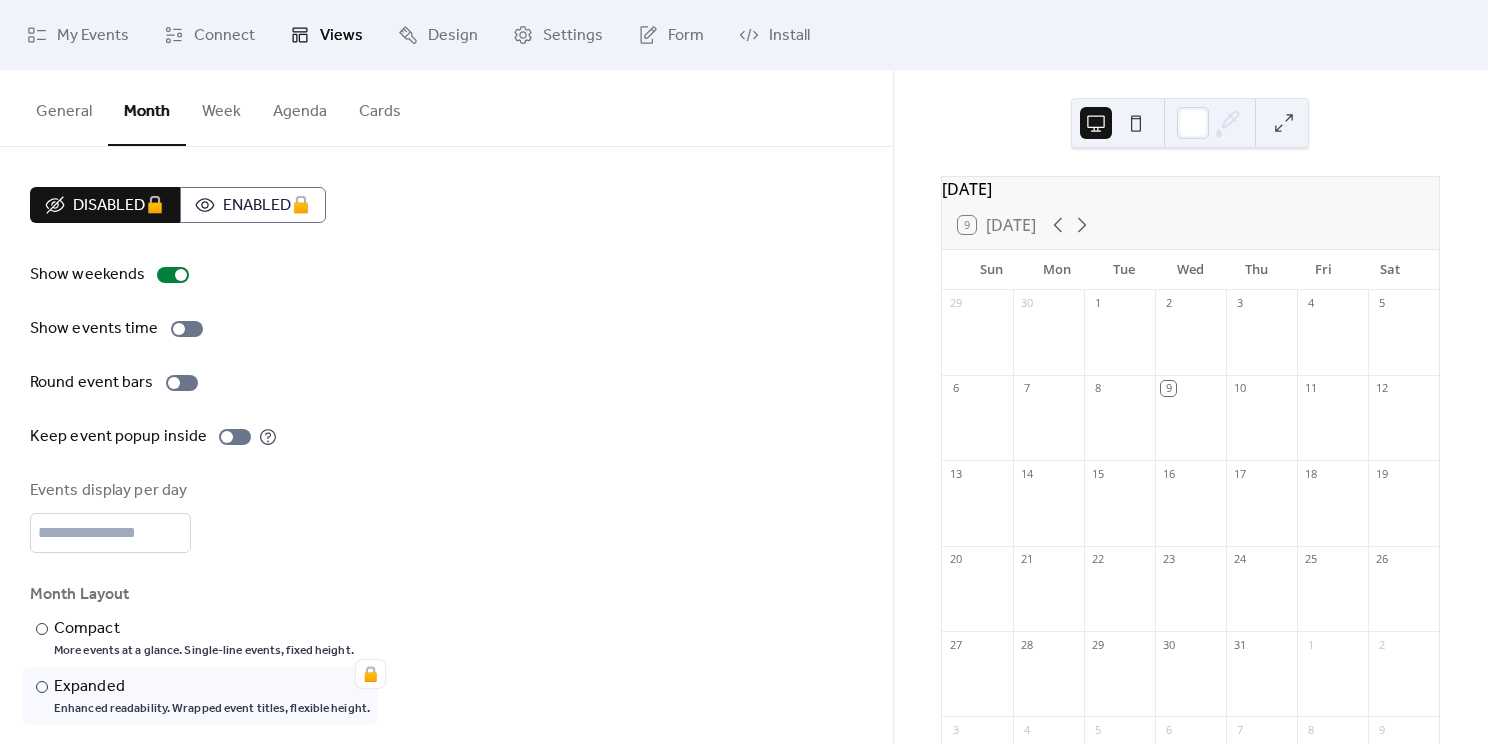 scroll, scrollTop: 13, scrollLeft: 0, axis: vertical 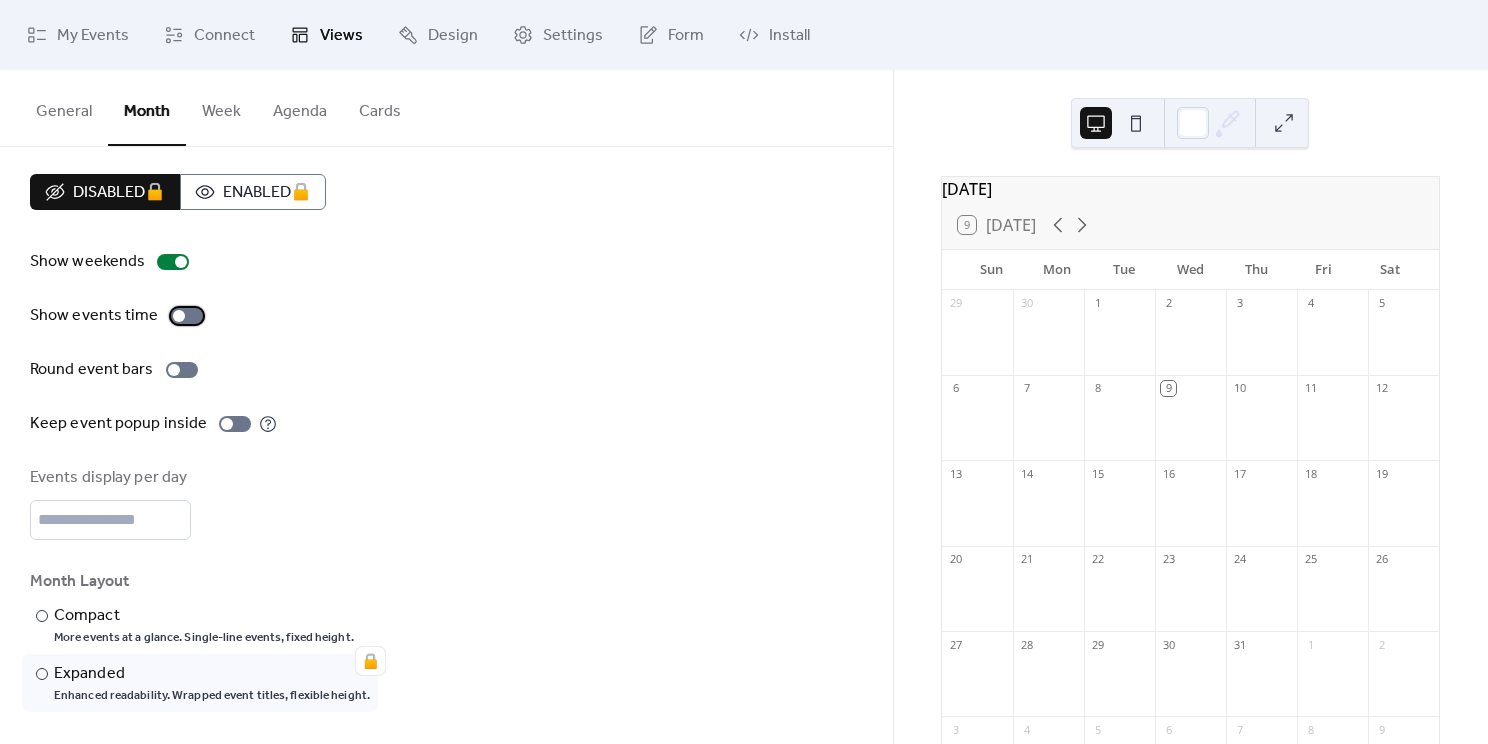 click at bounding box center (187, 316) 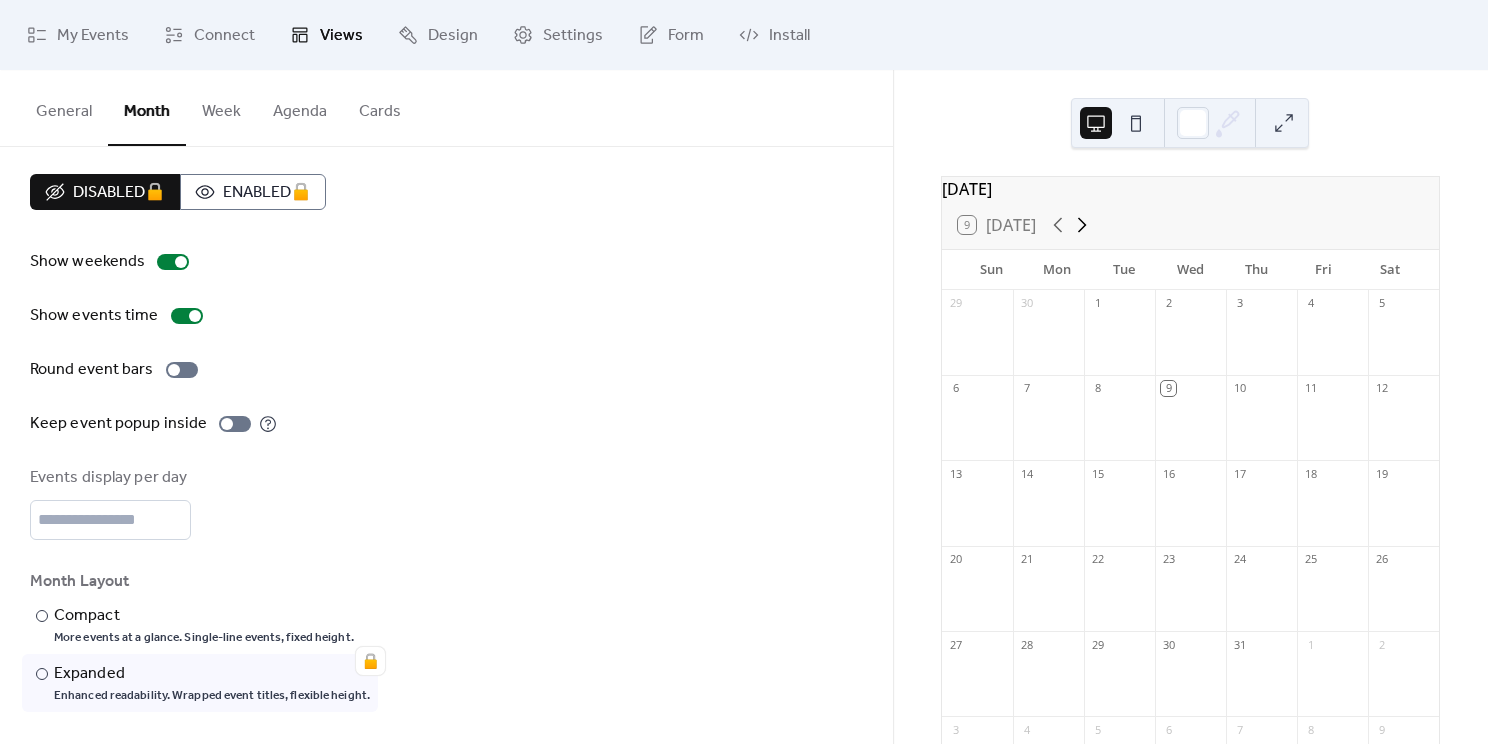 click 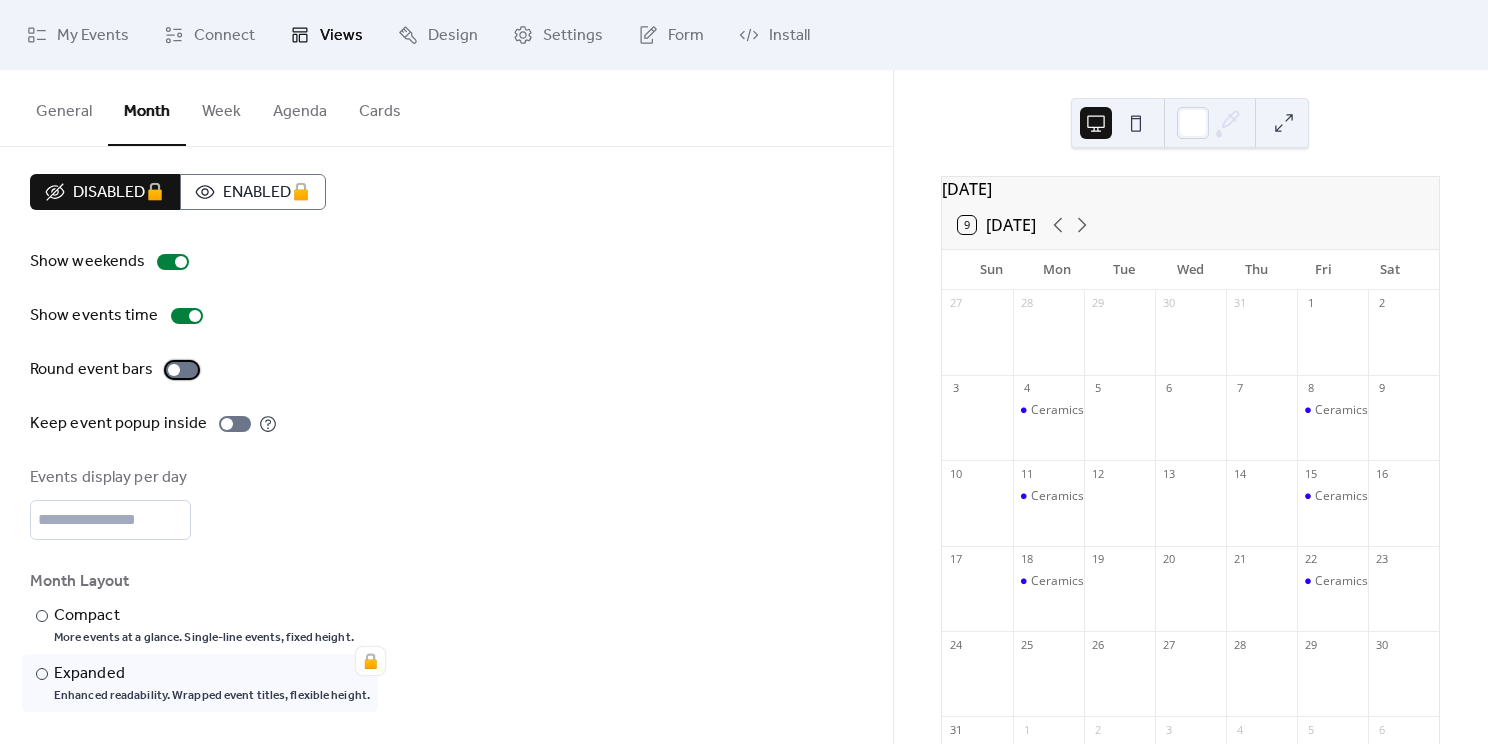 click at bounding box center [182, 370] 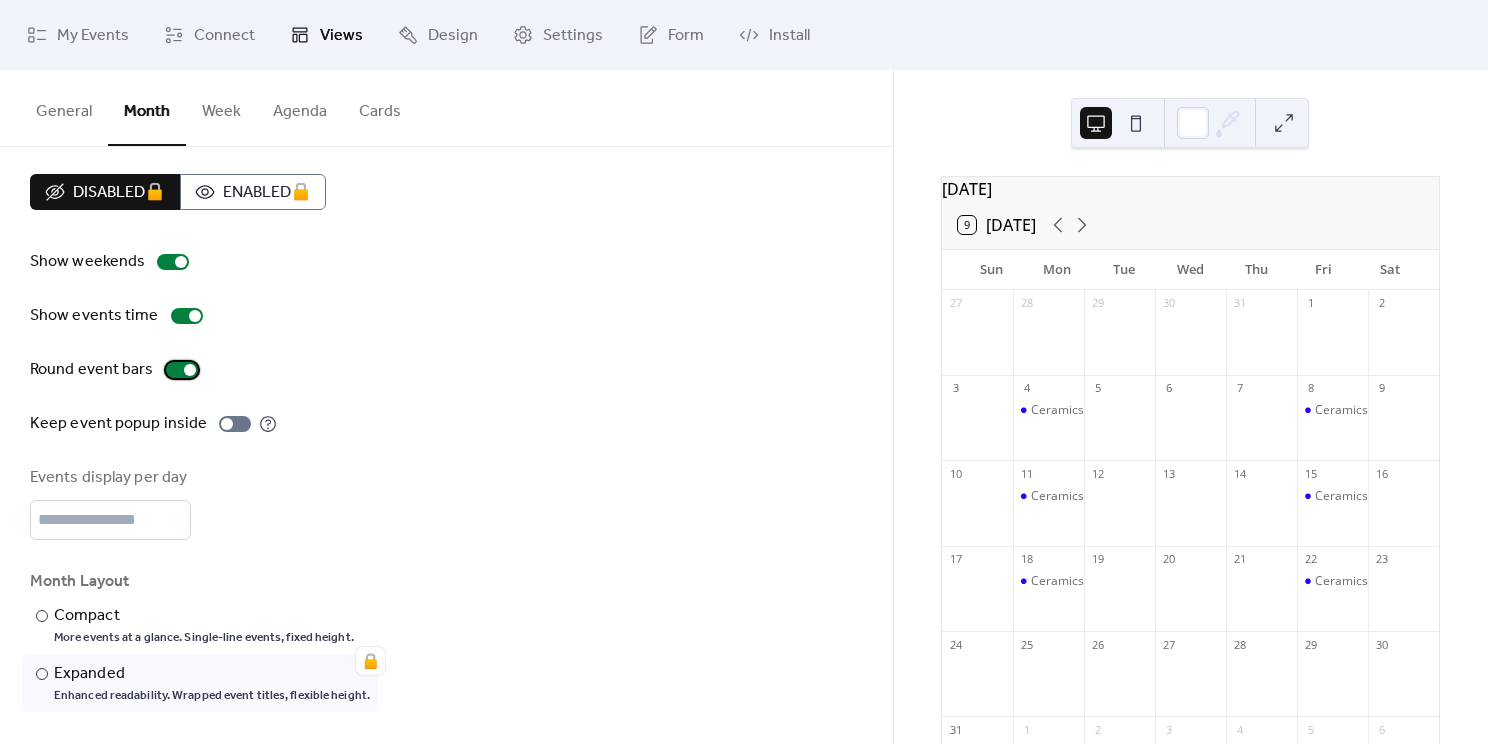 click at bounding box center (182, 370) 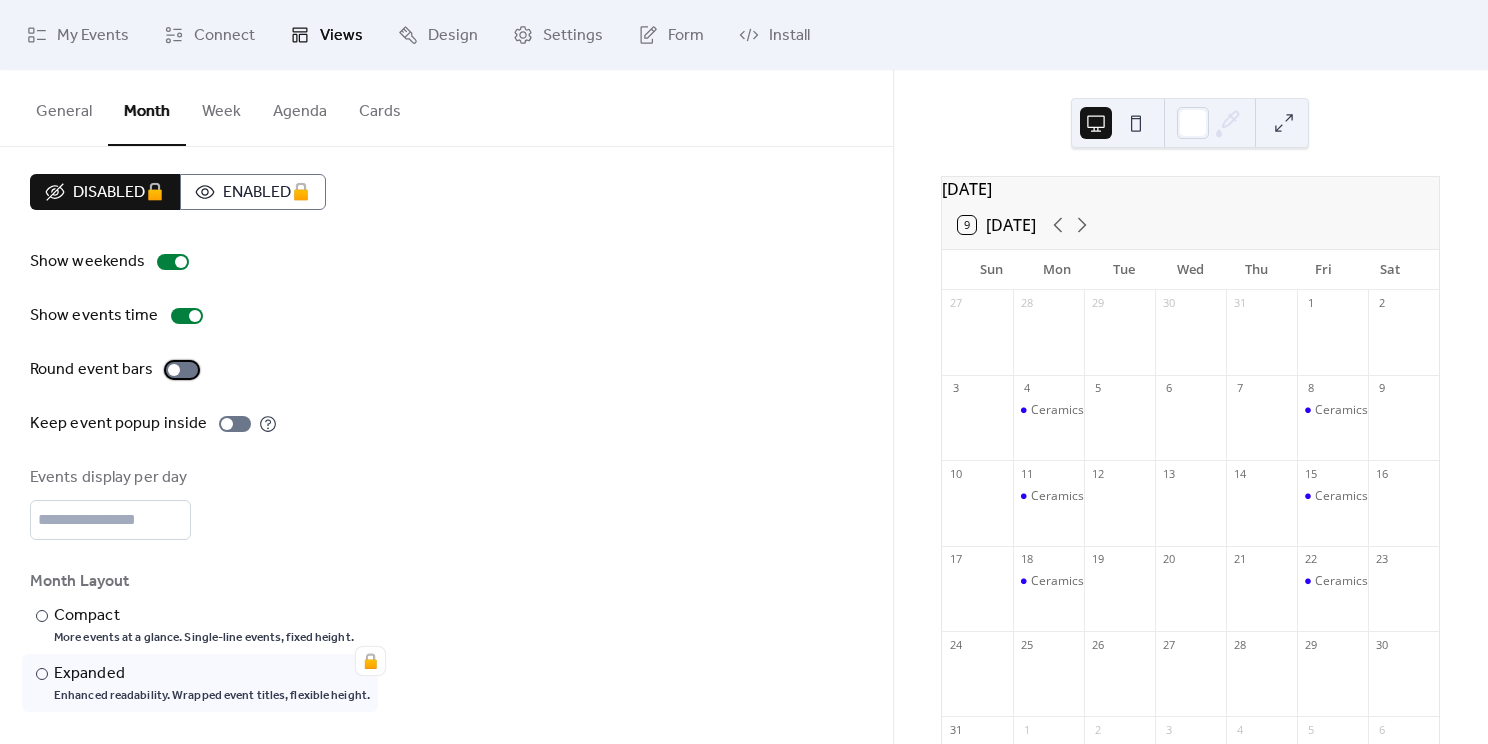 scroll, scrollTop: 0, scrollLeft: 0, axis: both 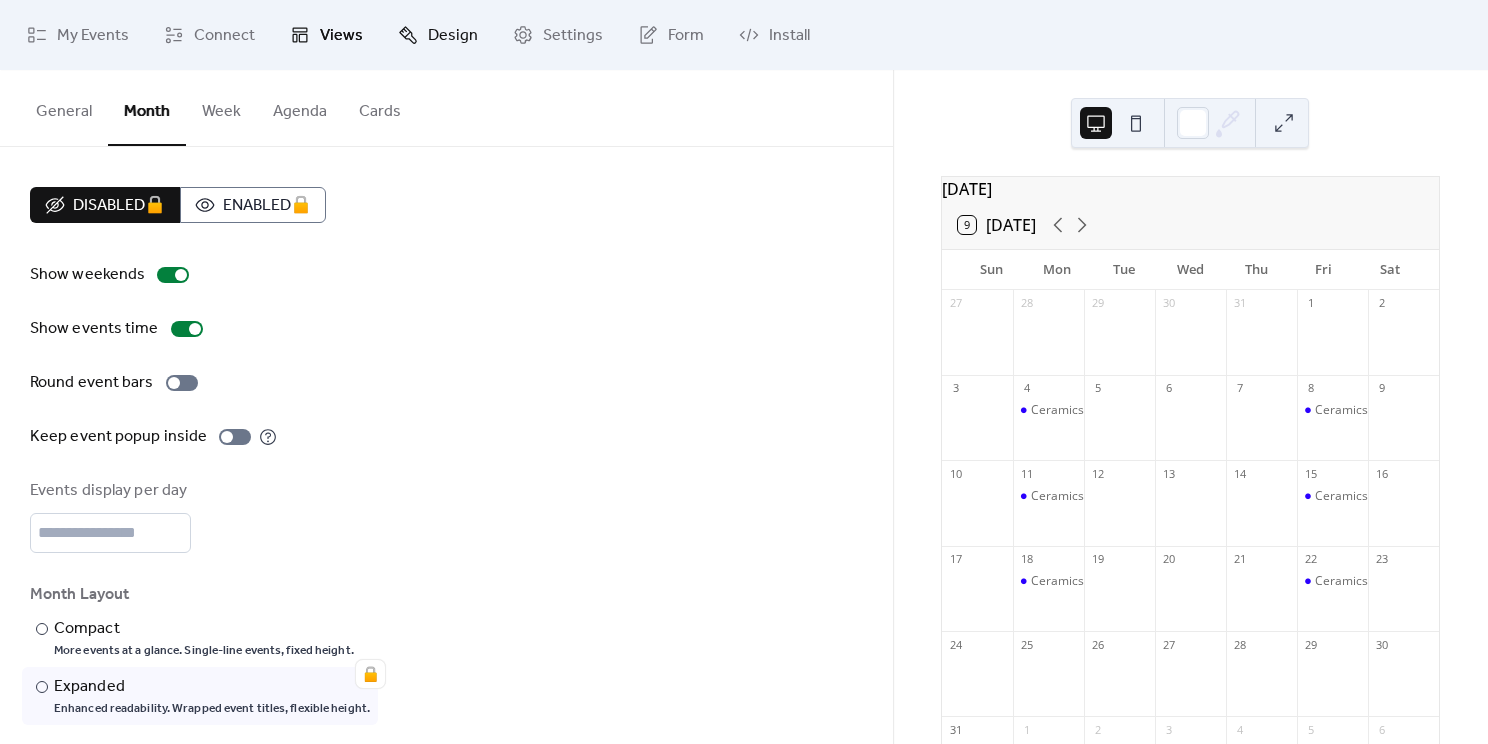 click on "Design" at bounding box center [438, 35] 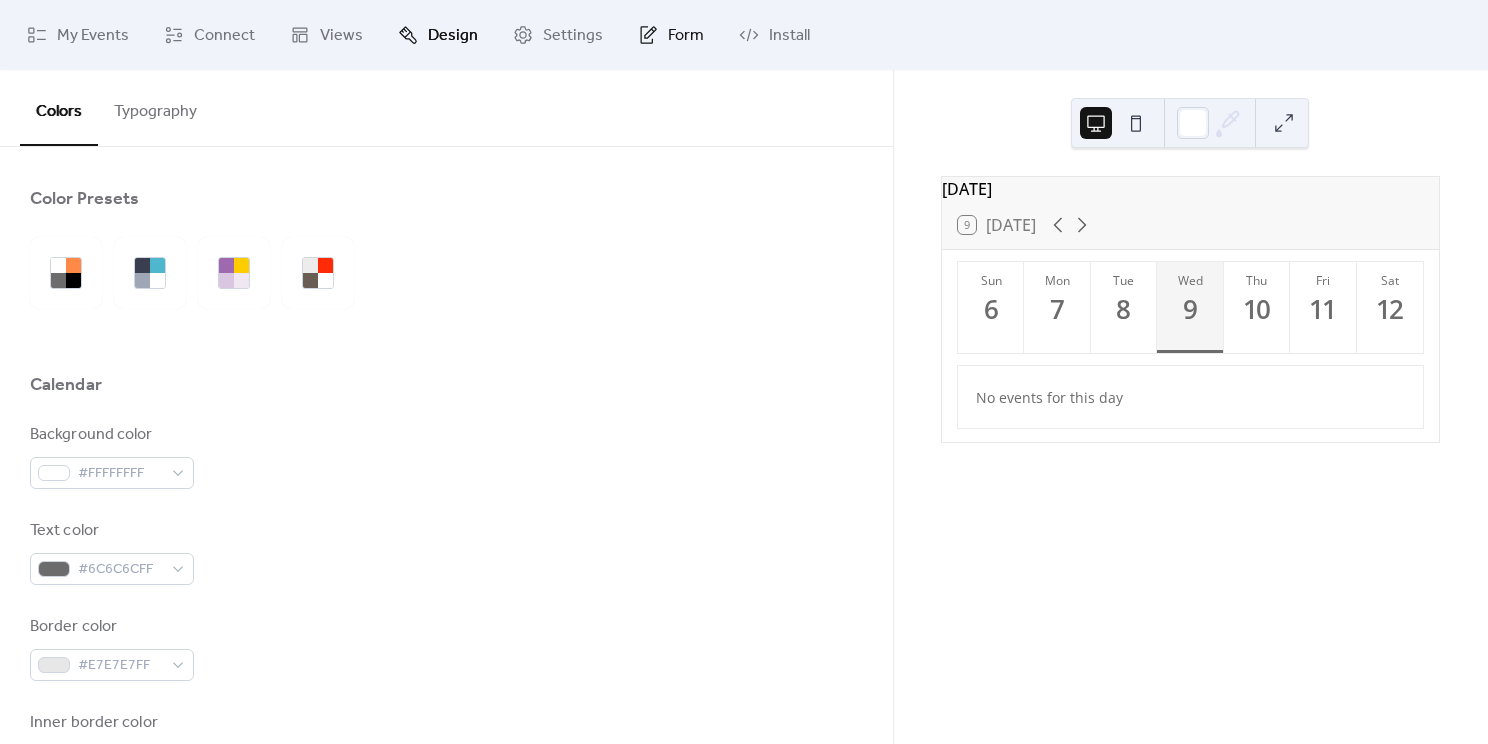 click on "Form" at bounding box center [671, 35] 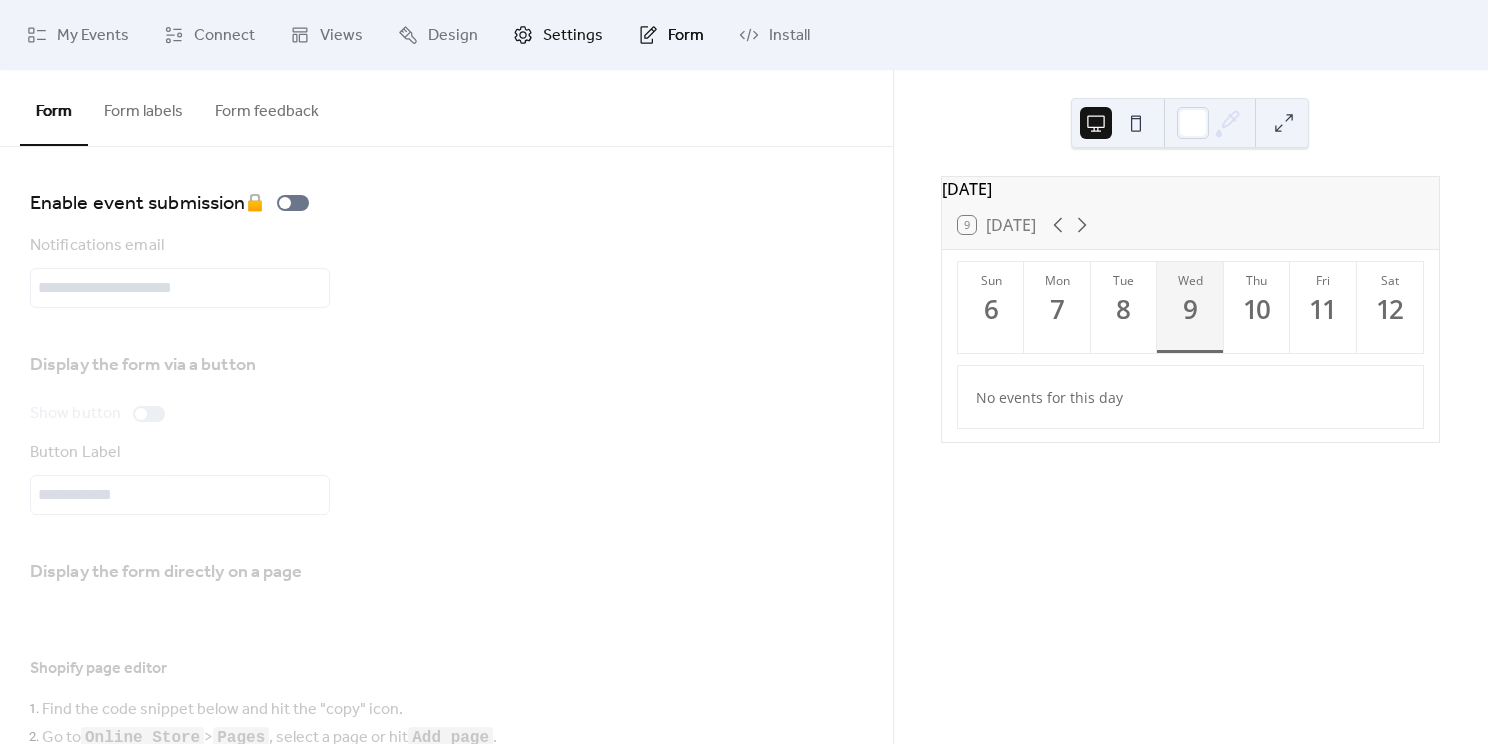 click on "Settings" at bounding box center [558, 35] 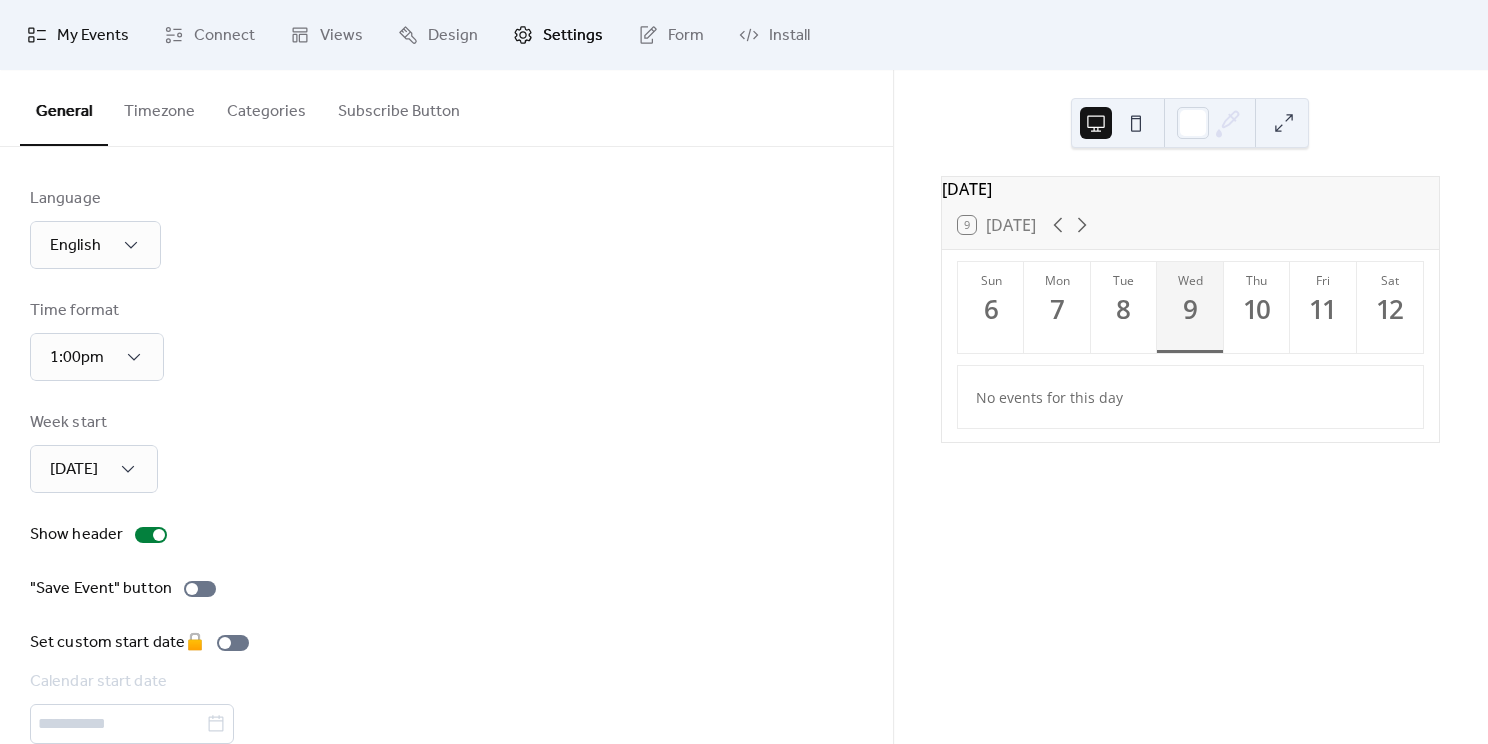 click on "My Events" at bounding box center [93, 36] 